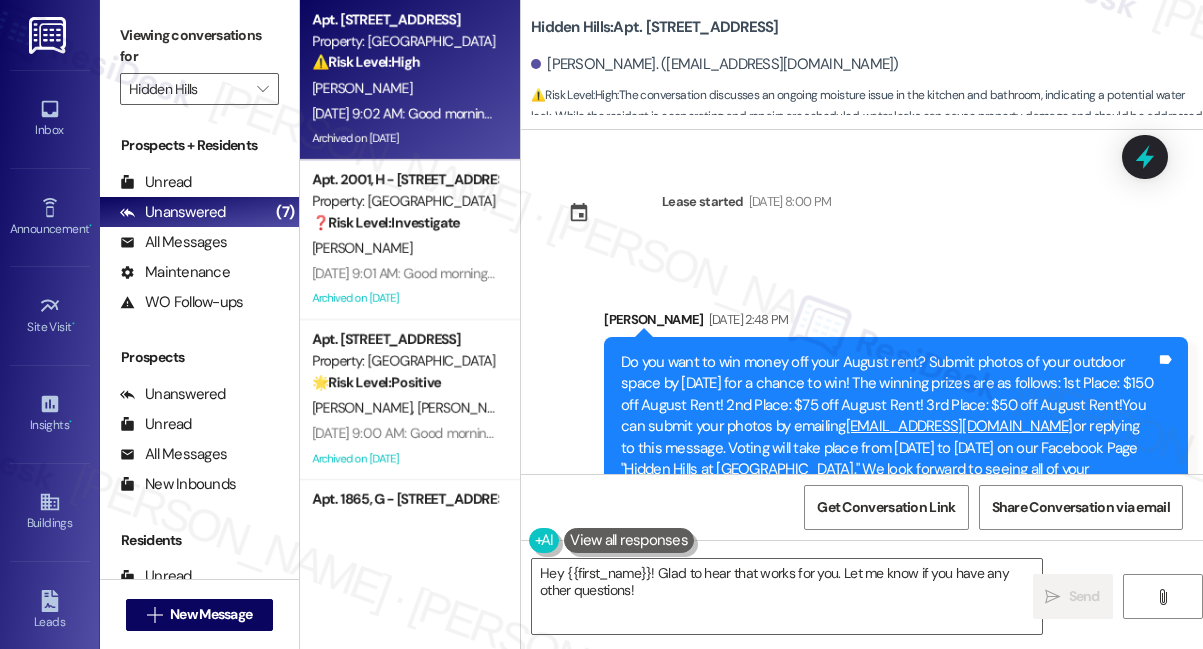 click on "Good afternoon! Don't forget that our Ice Cream Social is TONIGHT from 4:00 PM to 7:00 PM! Due to extreme temperatures, we will be serving the ice cream out of the model apartment which is located directly next to the leasing office.  Come and enjoy a variety of delicious ice cream flavors, fun toppings, and great company!  This is a wonderful opportunity to meet new neighbors or catch up with familiar faces.  We look forward to seeing you there!" at bounding box center (888, 26766) 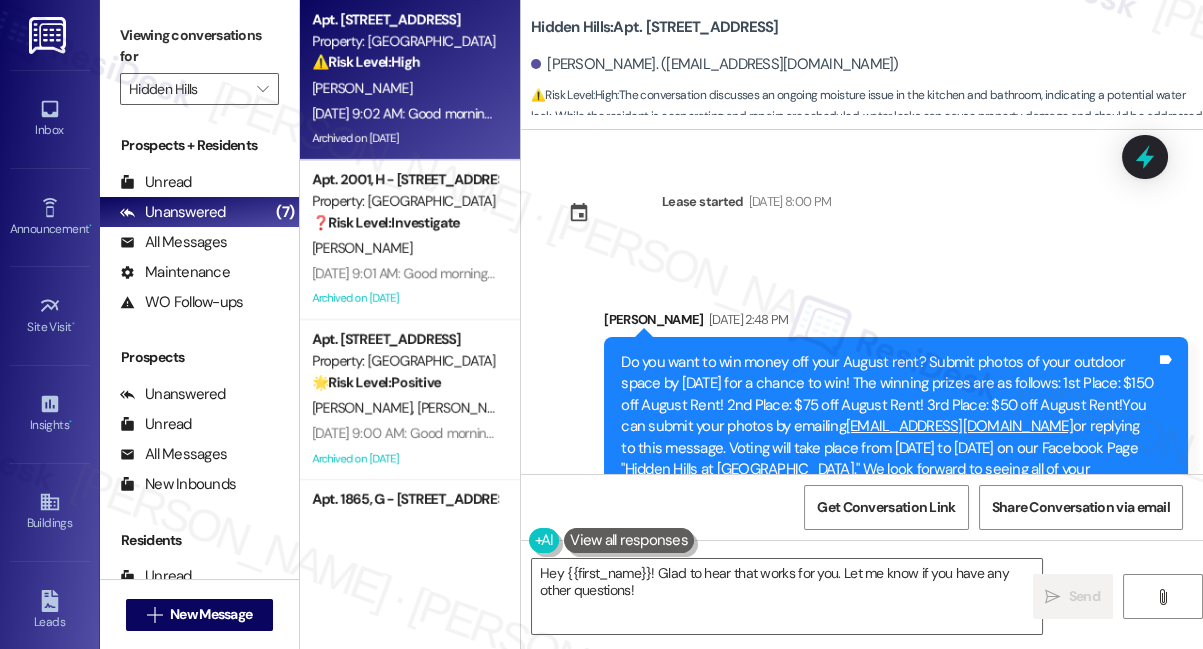 scroll, scrollTop: 453, scrollLeft: 0, axis: vertical 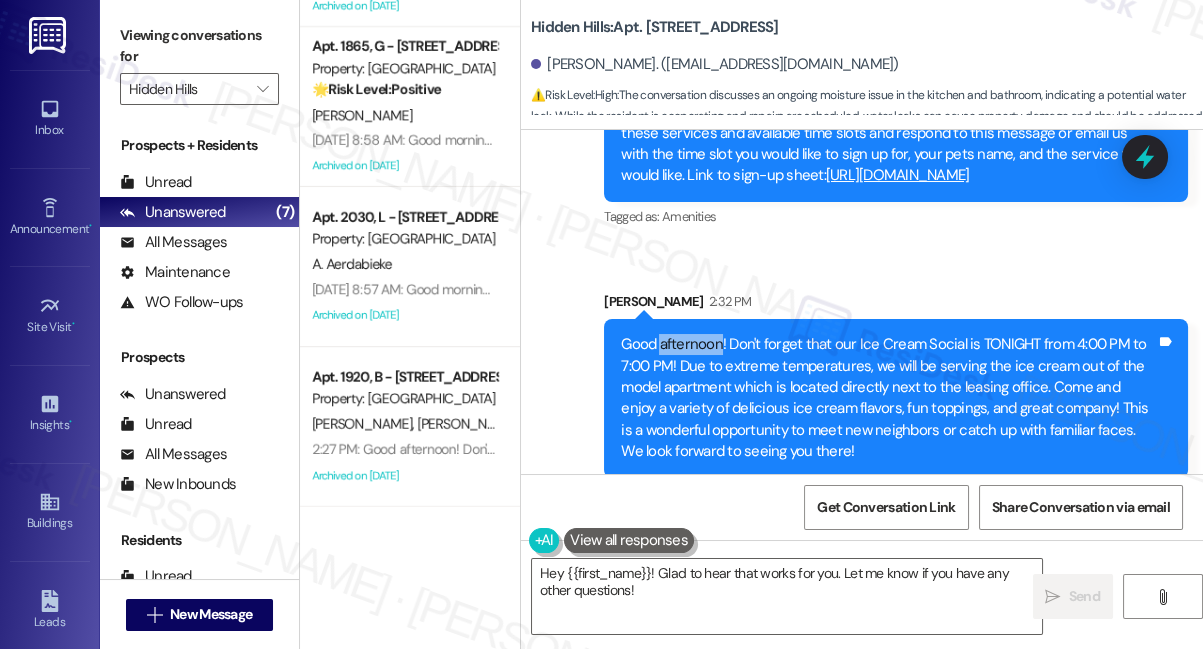 click on "Good afternoon! Don't forget that our Ice Cream Social is TONIGHT from 4:00 PM to 7:00 PM! Due to extreme temperatures, we will be serving the ice cream out of the model apartment which is located directly next to the leasing office.  Come and enjoy a variety of delicious ice cream flavors, fun toppings, and great company!  This is a wonderful opportunity to meet new neighbors or catch up with familiar faces.  We look forward to seeing you there!" at bounding box center (888, 398) 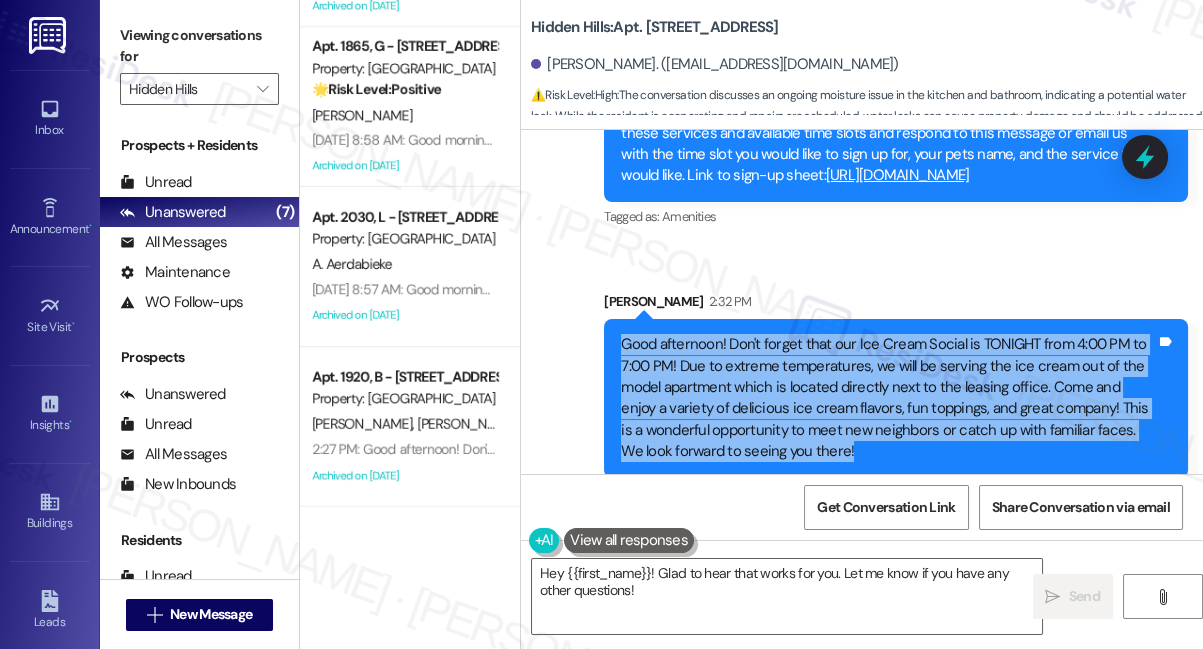 click on "Good afternoon! Don't forget that our Ice Cream Social is TONIGHT from 4:00 PM to 7:00 PM! Due to extreme temperatures, we will be serving the ice cream out of the model apartment which is located directly next to the leasing office.  Come and enjoy a variety of delicious ice cream flavors, fun toppings, and great company!  This is a wonderful opportunity to meet new neighbors or catch up with familiar faces.  We look forward to seeing you there!" at bounding box center [888, 398] 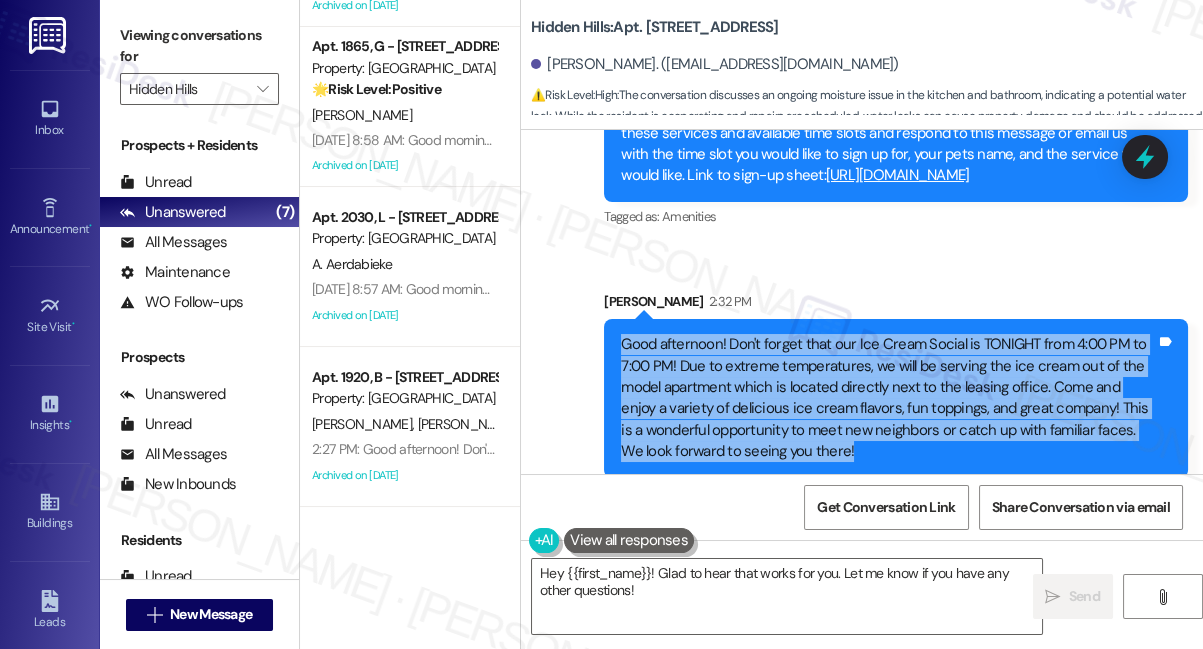 scroll, scrollTop: 0, scrollLeft: 0, axis: both 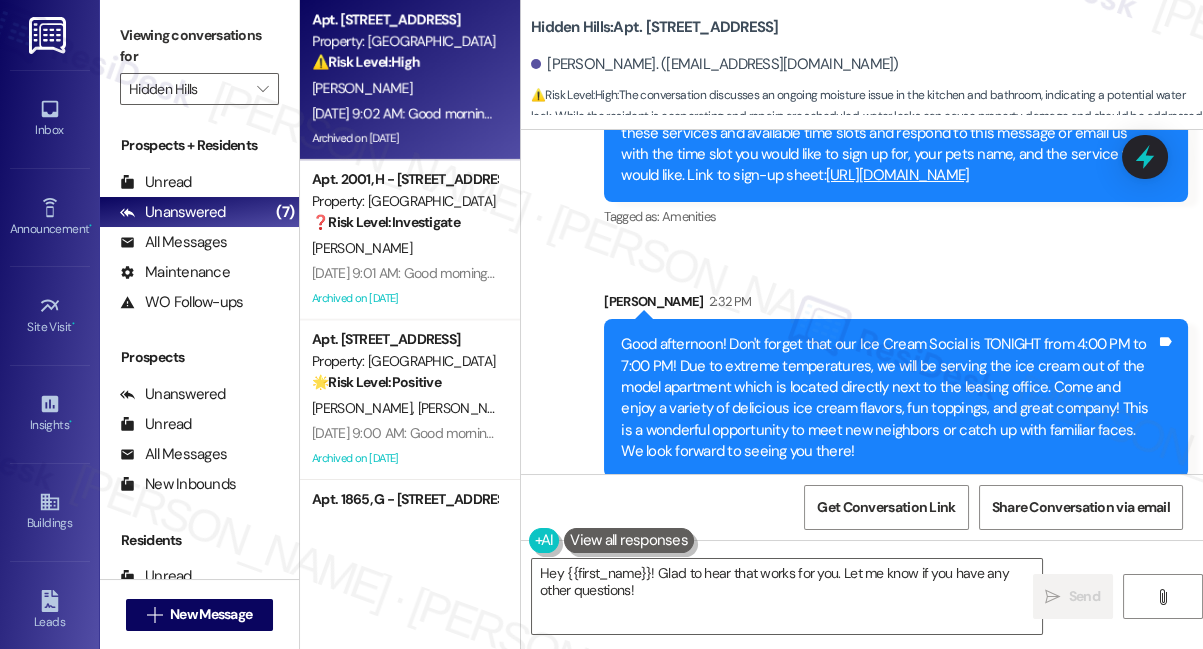 click on "2:32 PM" at bounding box center (727, 301) 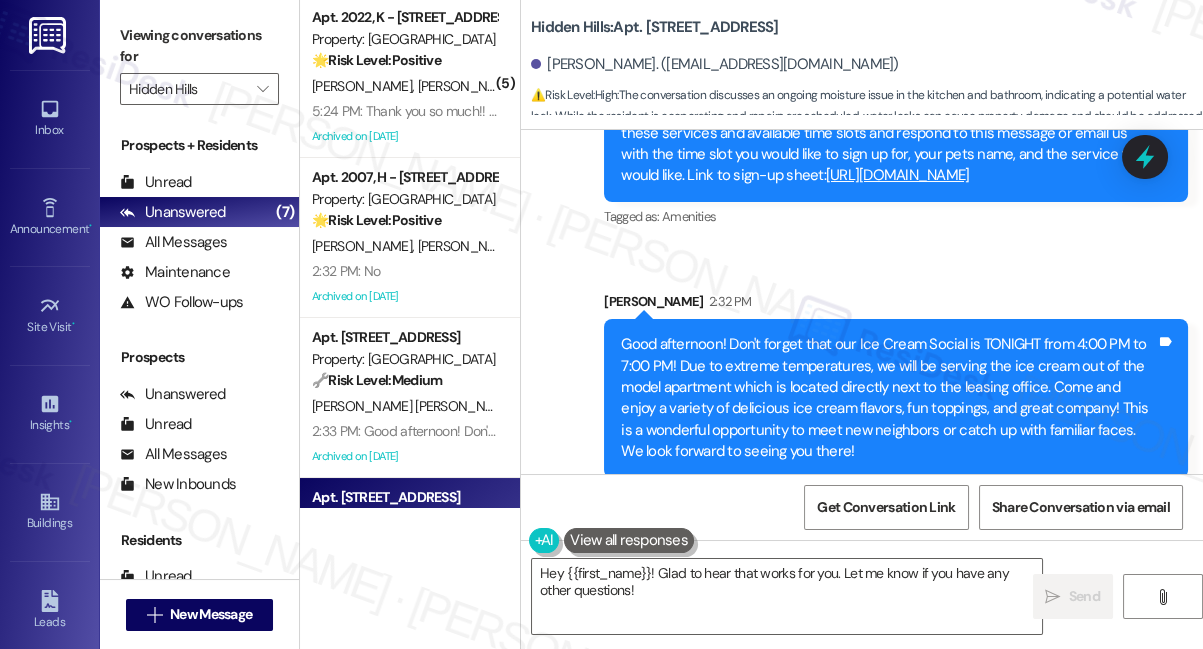 scroll, scrollTop: 0, scrollLeft: 0, axis: both 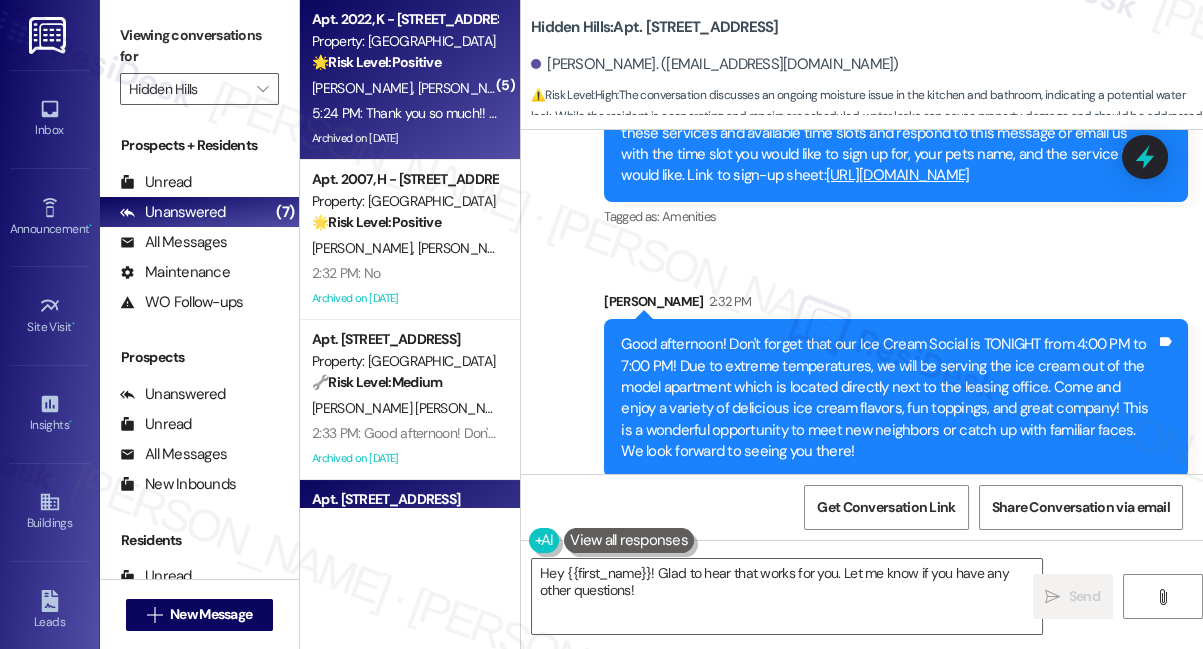 click on "5:24 PM: Thank you so much!! What a perfect ending to my work day!  5:24 PM: Thank you so much!! What a perfect ending to my work day!" at bounding box center [515, 113] 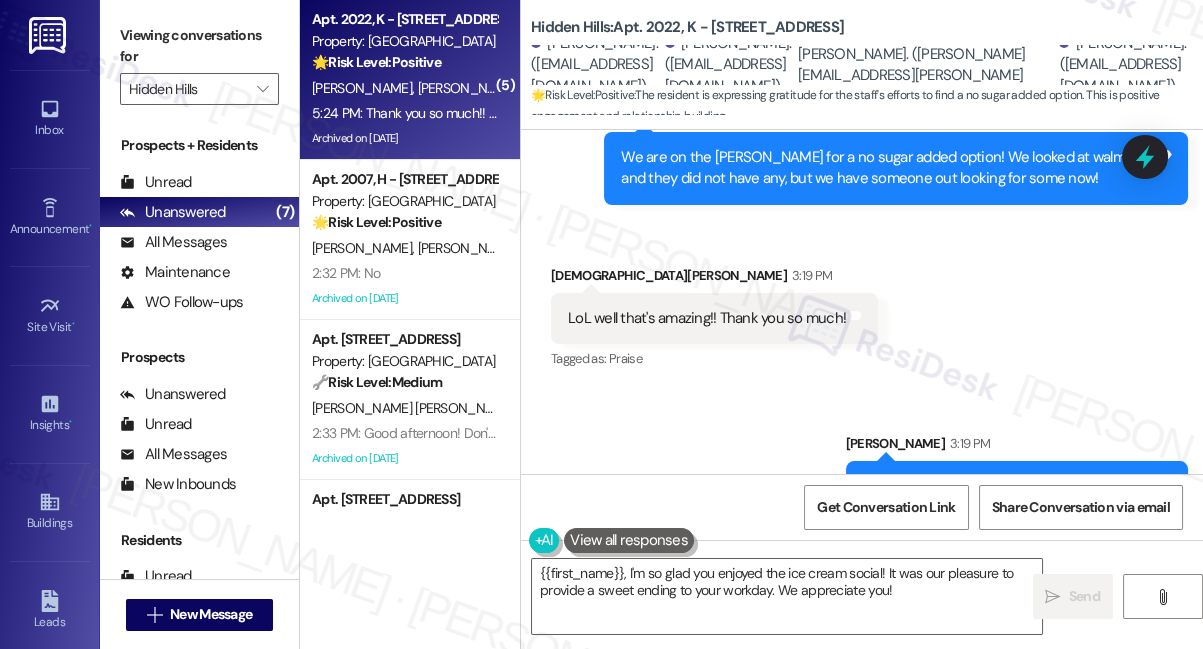 scroll, scrollTop: 55230, scrollLeft: 0, axis: vertical 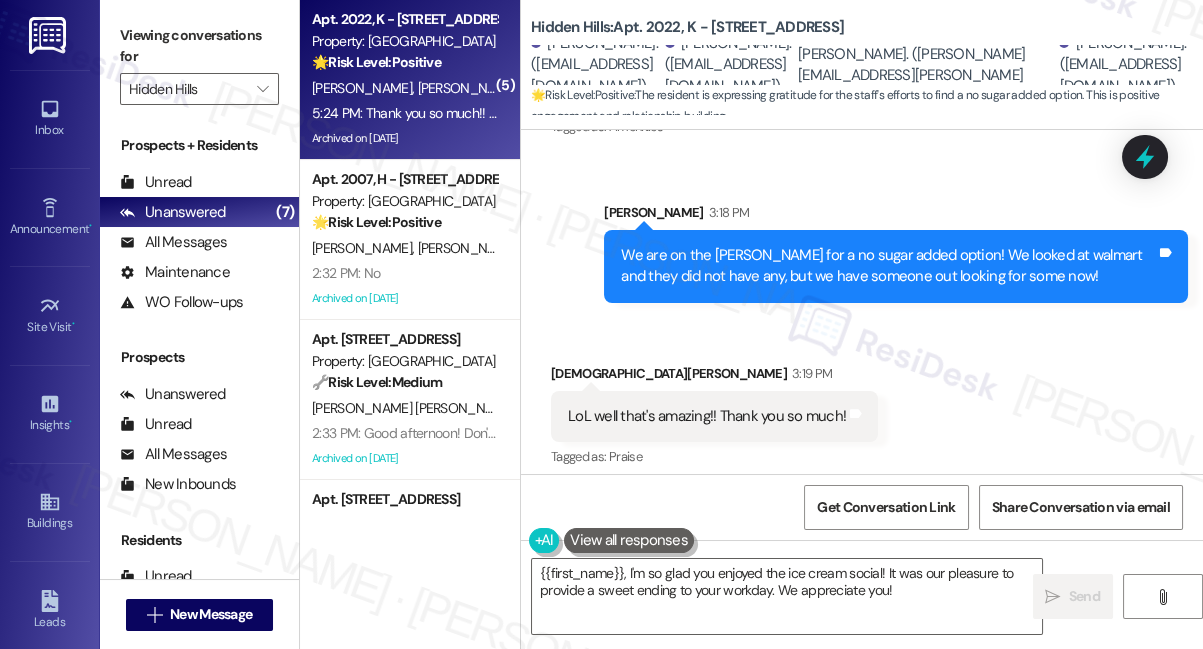 click on "We are on the [PERSON_NAME] for a no sugar added option! We looked at walmart and they did not have any, but we have someone out looking for some now!" at bounding box center (888, 266) 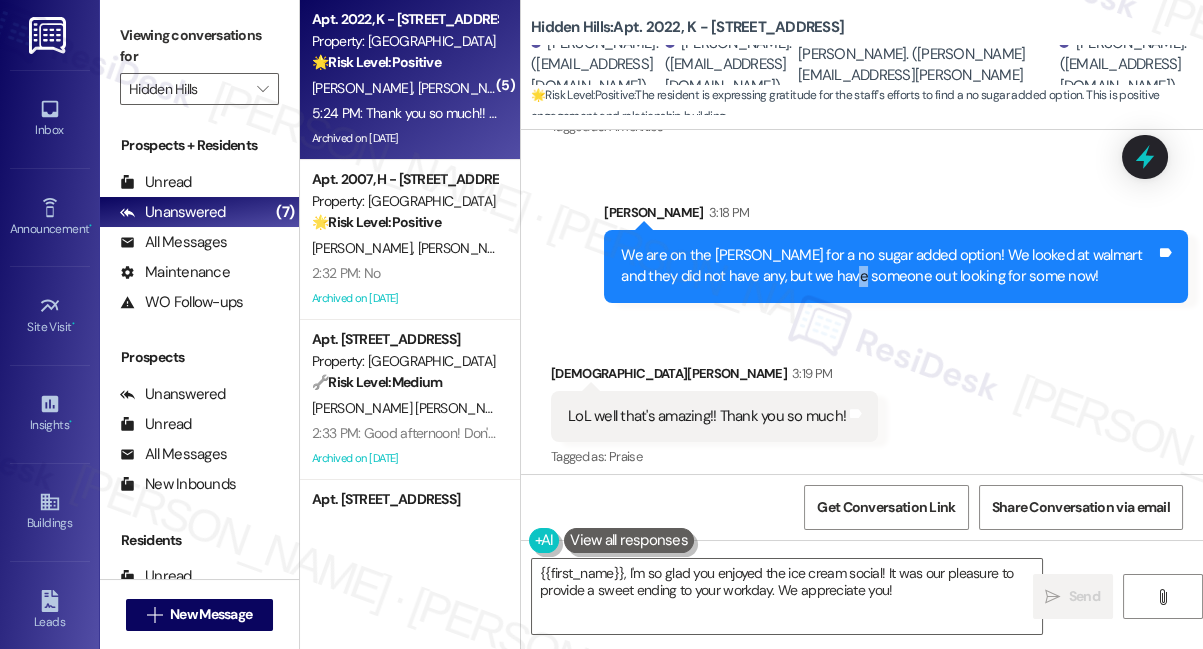 click on "We are on the [PERSON_NAME] for a no sugar added option! We looked at walmart and they did not have any, but we have someone out looking for some now!" at bounding box center [888, 266] 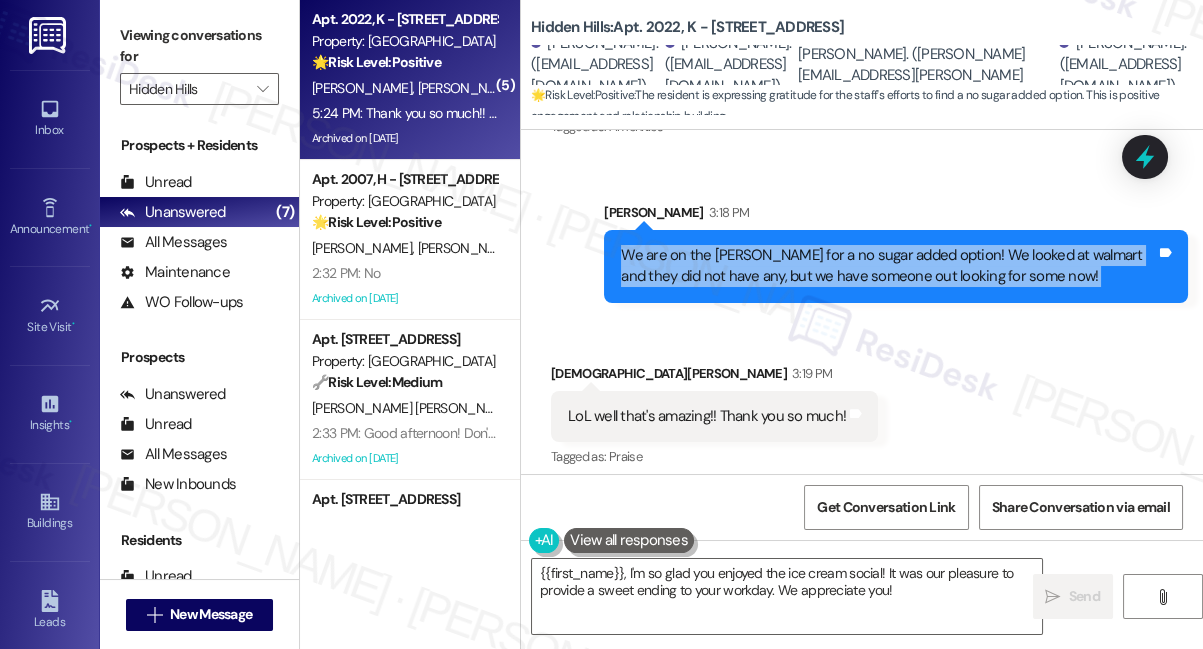 click on "We are on the [PERSON_NAME] for a no sugar added option! We looked at walmart and they did not have any, but we have someone out looking for some now!" at bounding box center [888, 266] 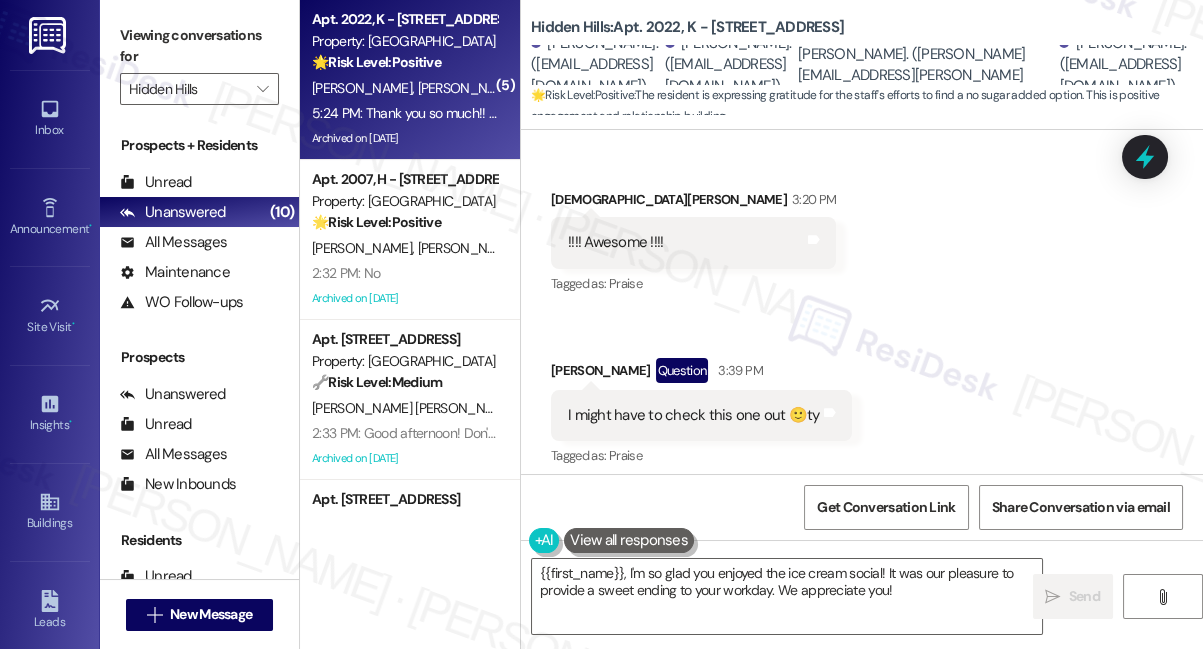 scroll, scrollTop: 56005, scrollLeft: 0, axis: vertical 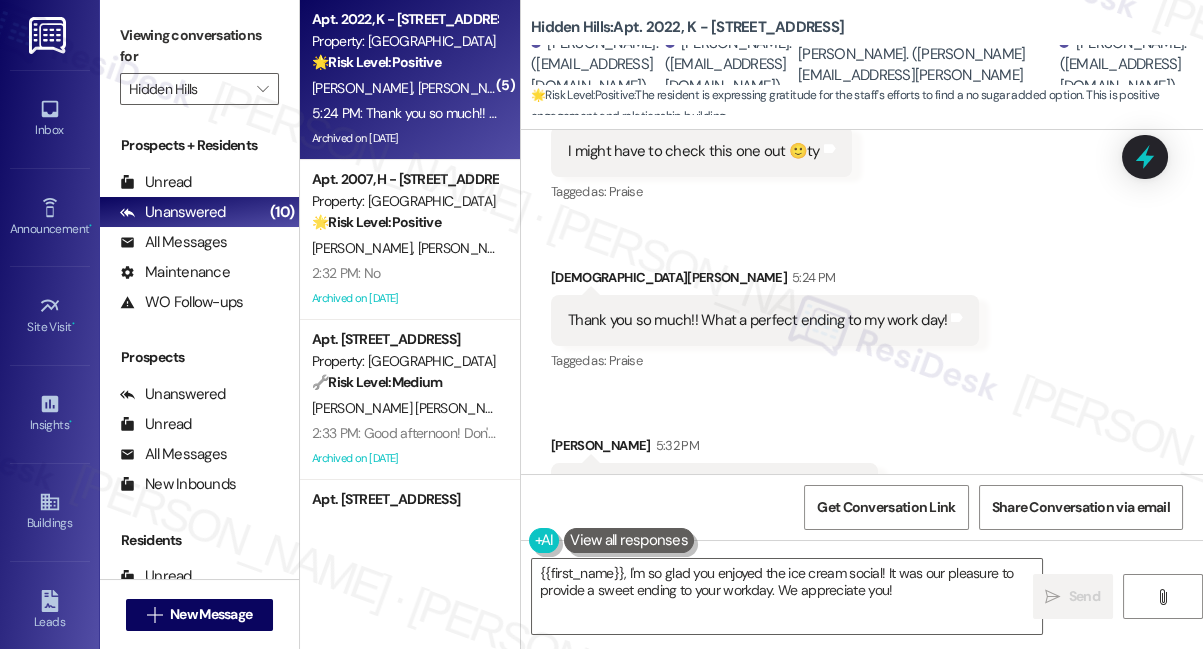 click on "Thank you so much!! What a perfect ending to my work day!" at bounding box center [757, 320] 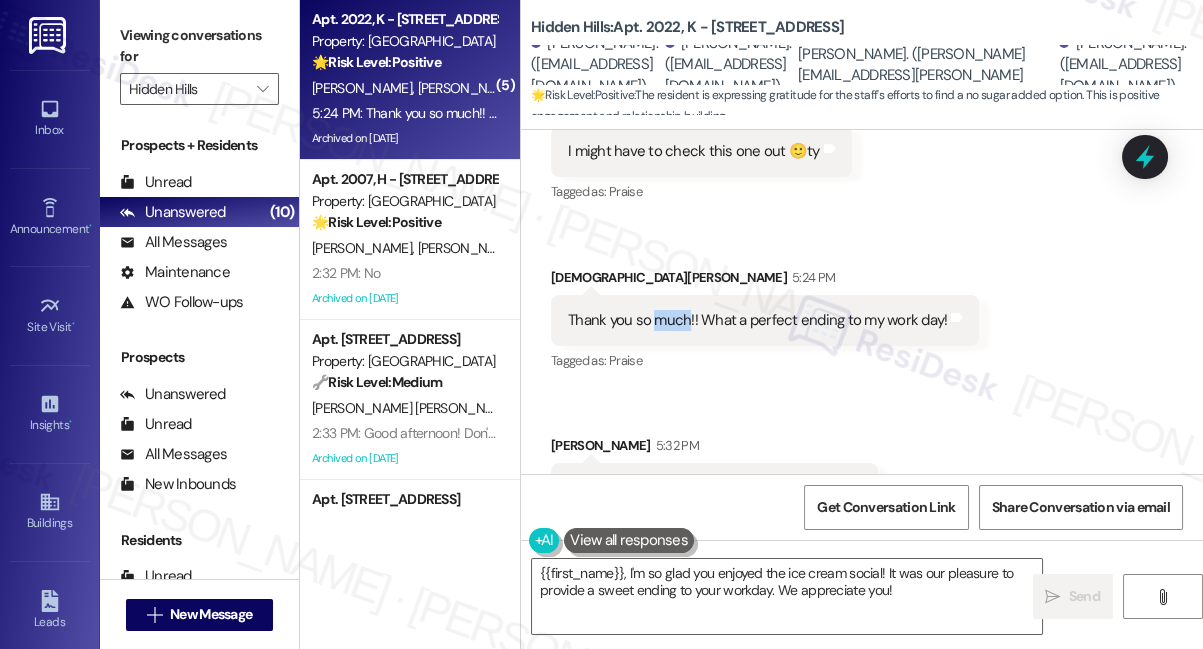click on "Thank you so much!! What a perfect ending to my work day!" at bounding box center (757, 320) 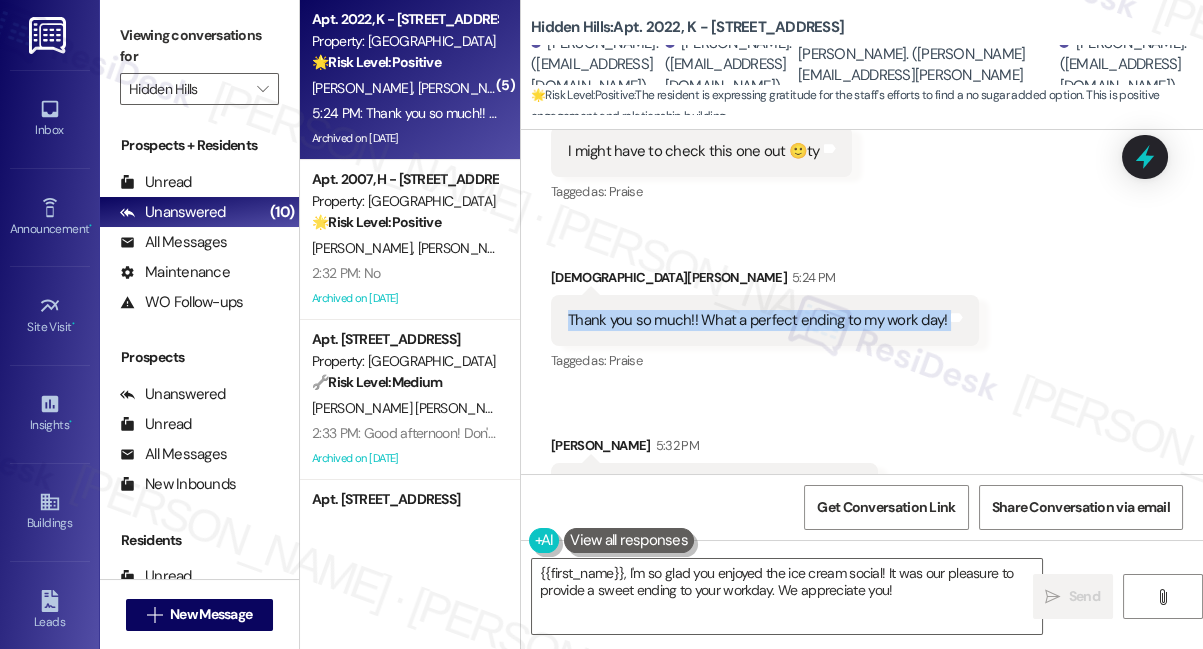 click on "Thank you so much!! What a perfect ending to my work day!" at bounding box center [757, 320] 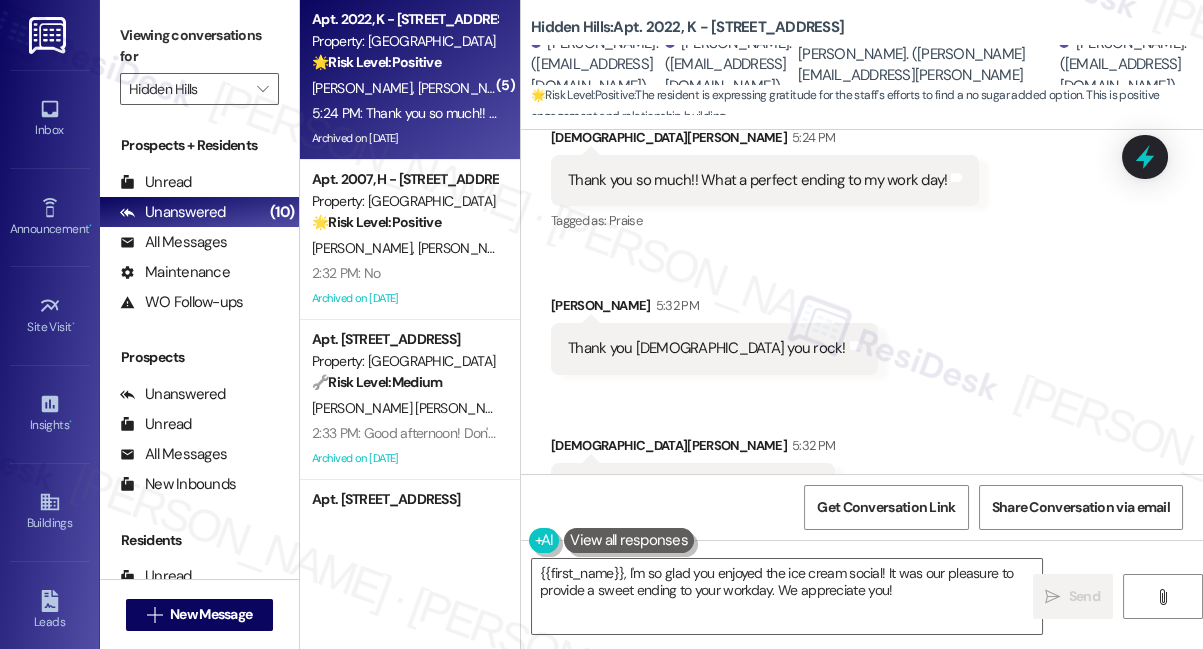 click on "Thank you [DEMOGRAPHIC_DATA] you rock!" at bounding box center (707, 348) 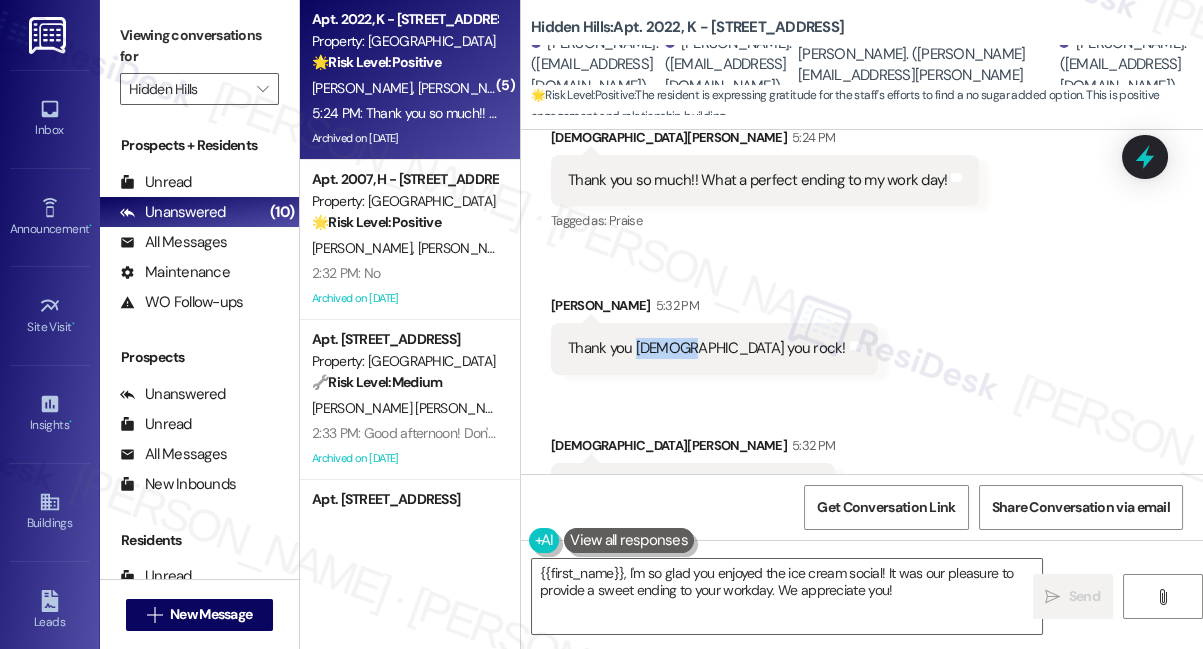 click on "Thank you [DEMOGRAPHIC_DATA] you rock!" at bounding box center [707, 348] 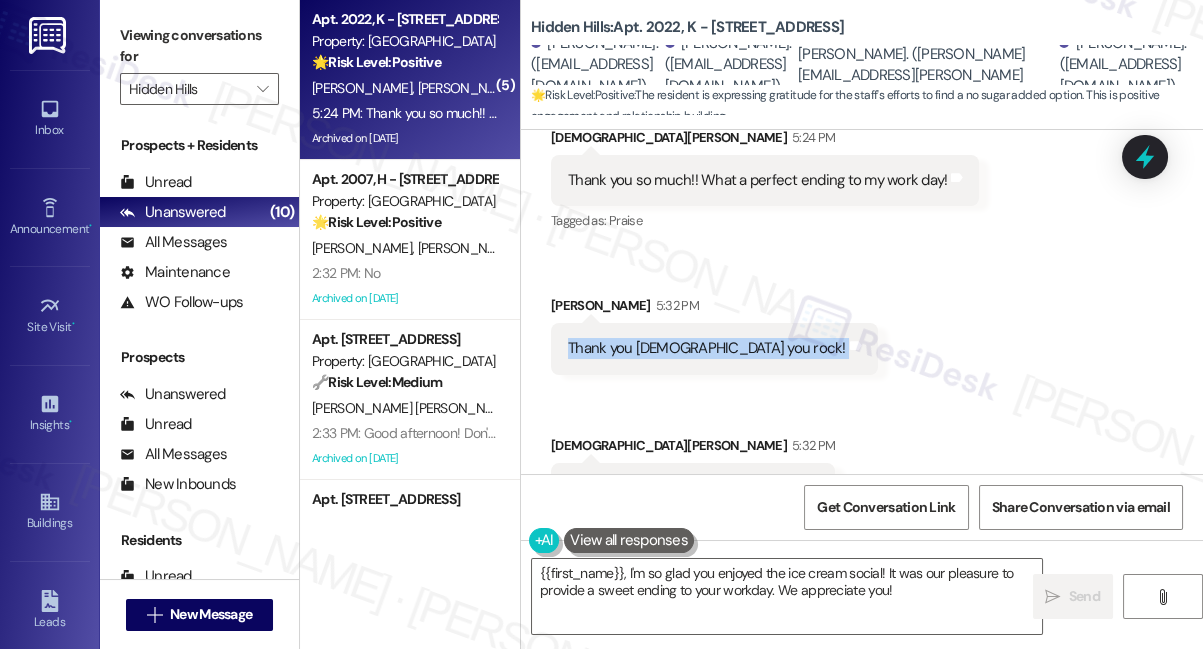 click on "Thank you [DEMOGRAPHIC_DATA] you rock!" at bounding box center [707, 348] 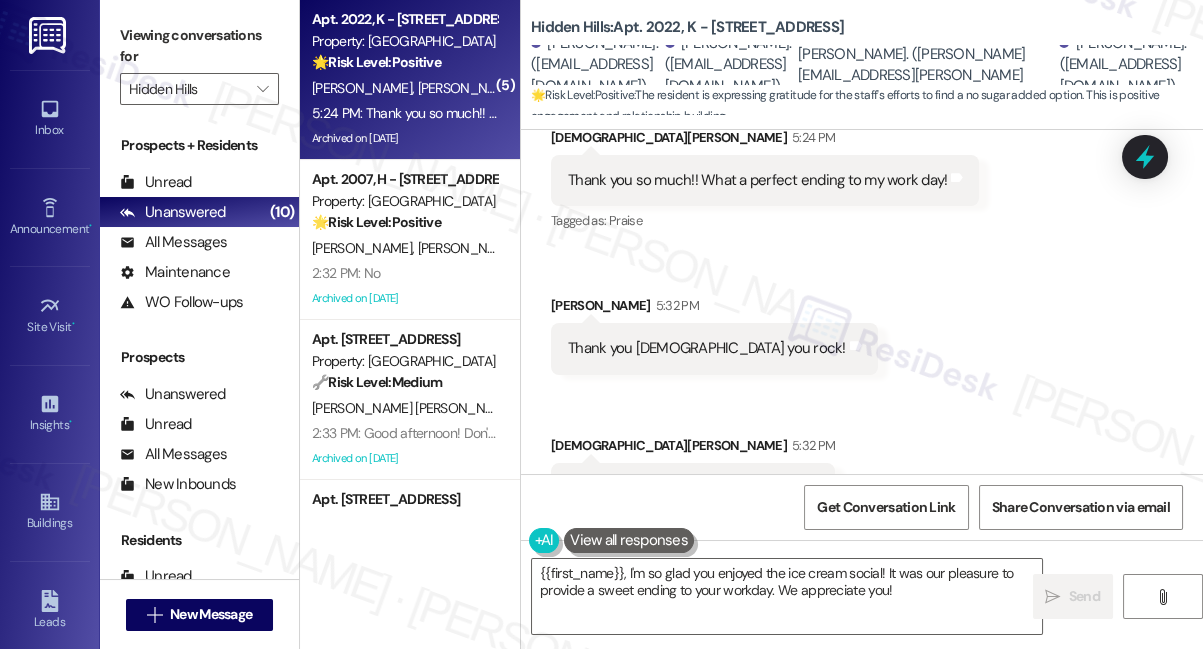 click on "I 2nd that!!" at bounding box center [601, 488] 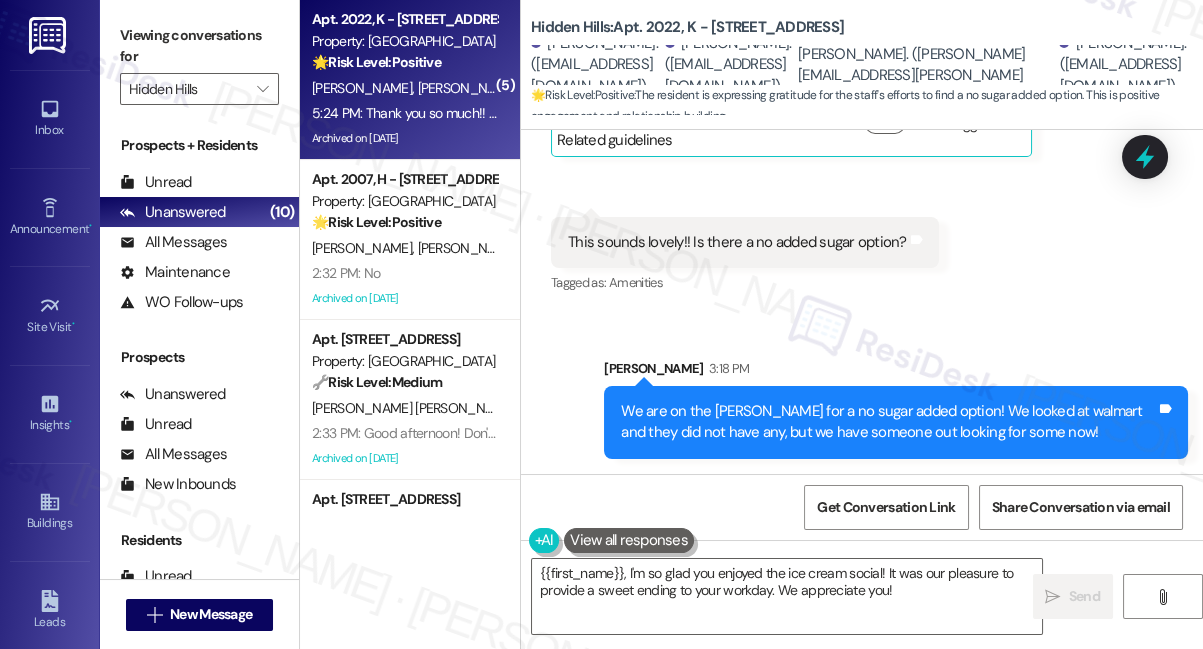 scroll, scrollTop: 55054, scrollLeft: 0, axis: vertical 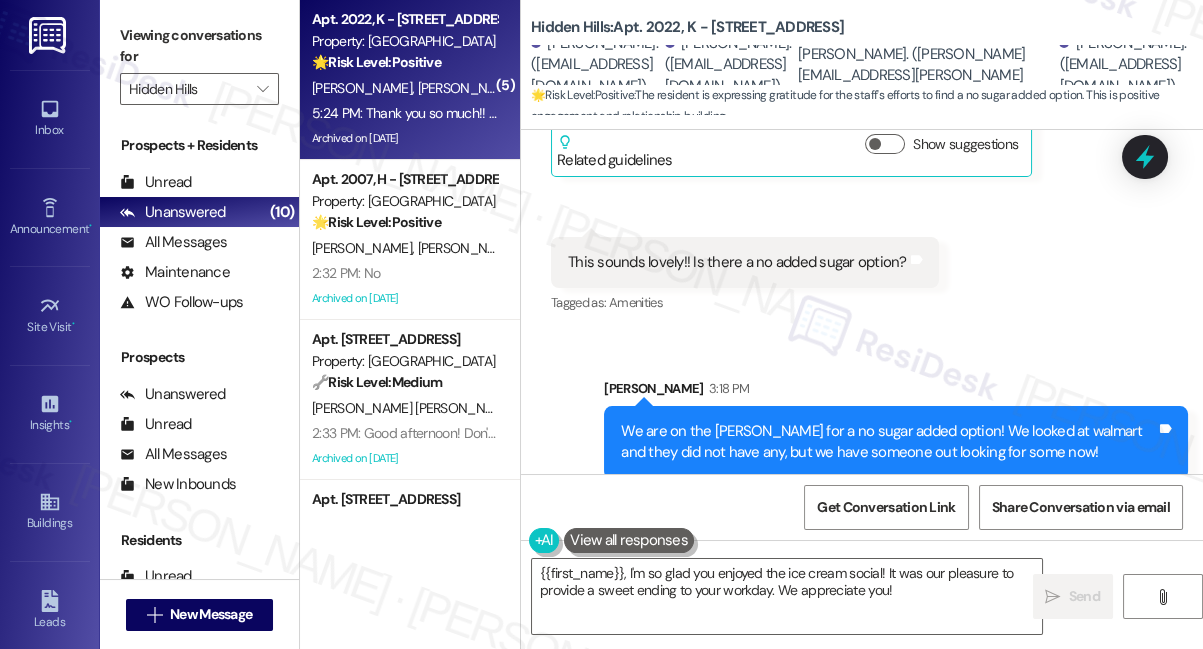 click on "We are on the [PERSON_NAME] for a no sugar added option! We looked at walmart and they did not have any, but we have someone out looking for some now!" at bounding box center (888, 442) 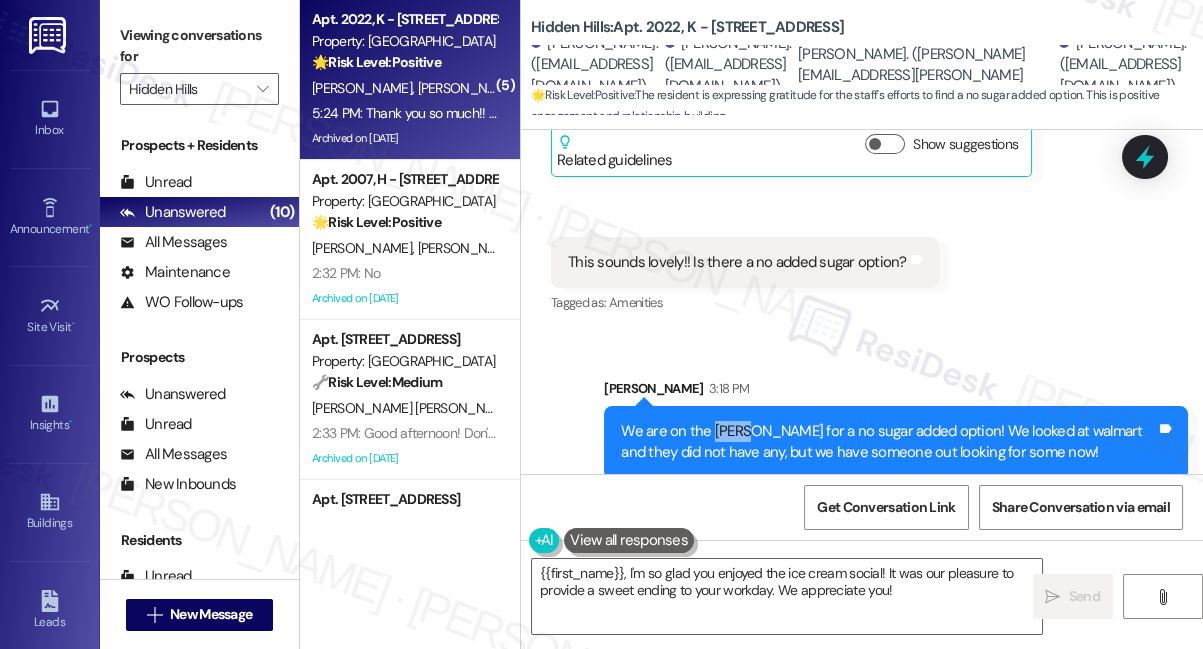 click on "We are on the [PERSON_NAME] for a no sugar added option! We looked at walmart and they did not have any, but we have someone out looking for some now!" at bounding box center (888, 442) 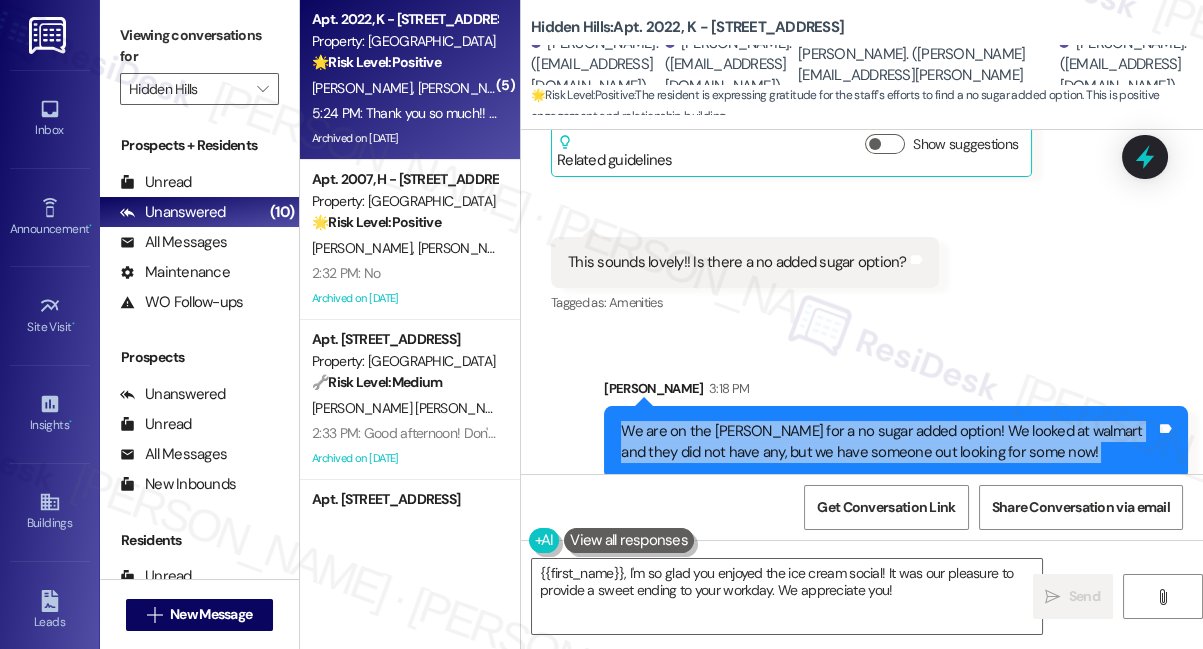 click on "We are on the [PERSON_NAME] for a no sugar added option! We looked at walmart and they did not have any, but we have someone out looking for some now!" at bounding box center (888, 442) 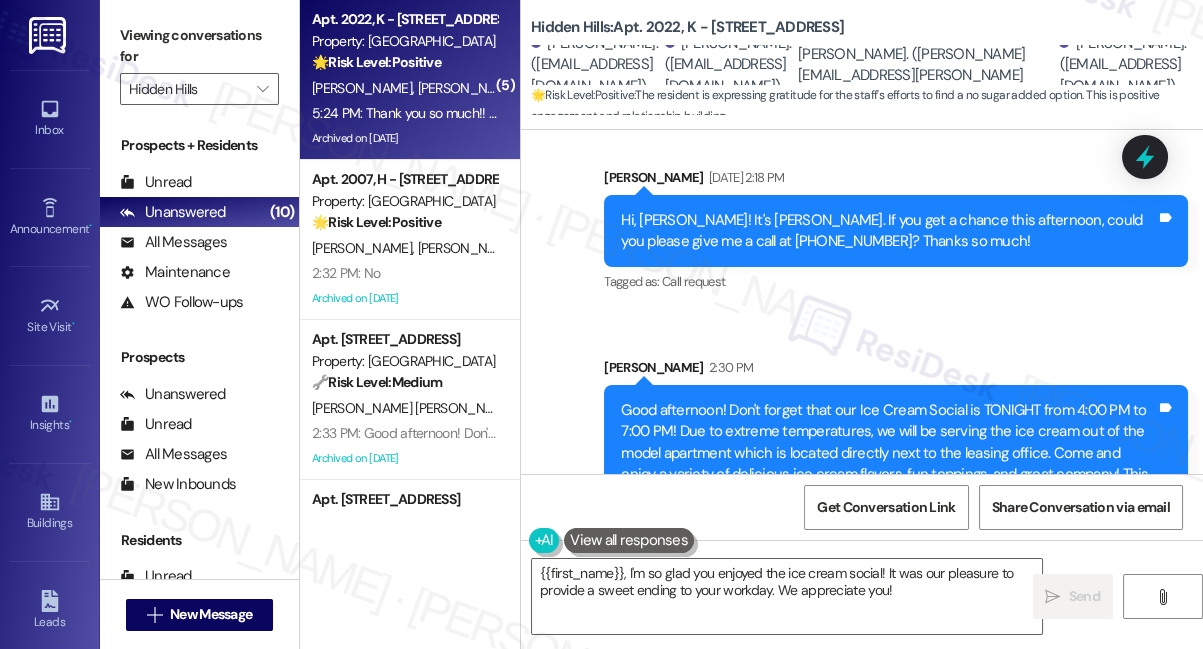 scroll, scrollTop: 54418, scrollLeft: 0, axis: vertical 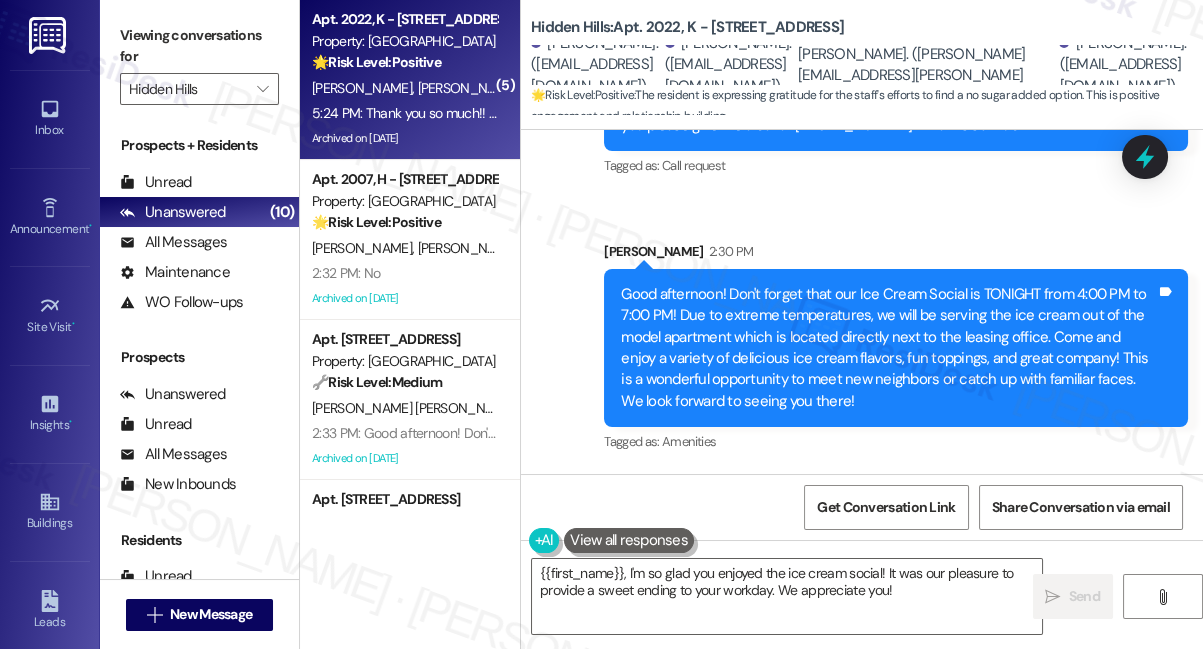 click on "Good afternoon! Don't forget that our Ice Cream Social is TONIGHT from 4:00 PM to 7:00 PM! Due to extreme temperatures, we will be serving the ice cream out of the model apartment which is located directly next to the leasing office.  Come and enjoy a variety of delicious ice cream flavors, fun toppings, and great company!  This is a wonderful opportunity to meet new neighbors or catch up with familiar faces.  We look forward to seeing you there!" at bounding box center (888, 348) 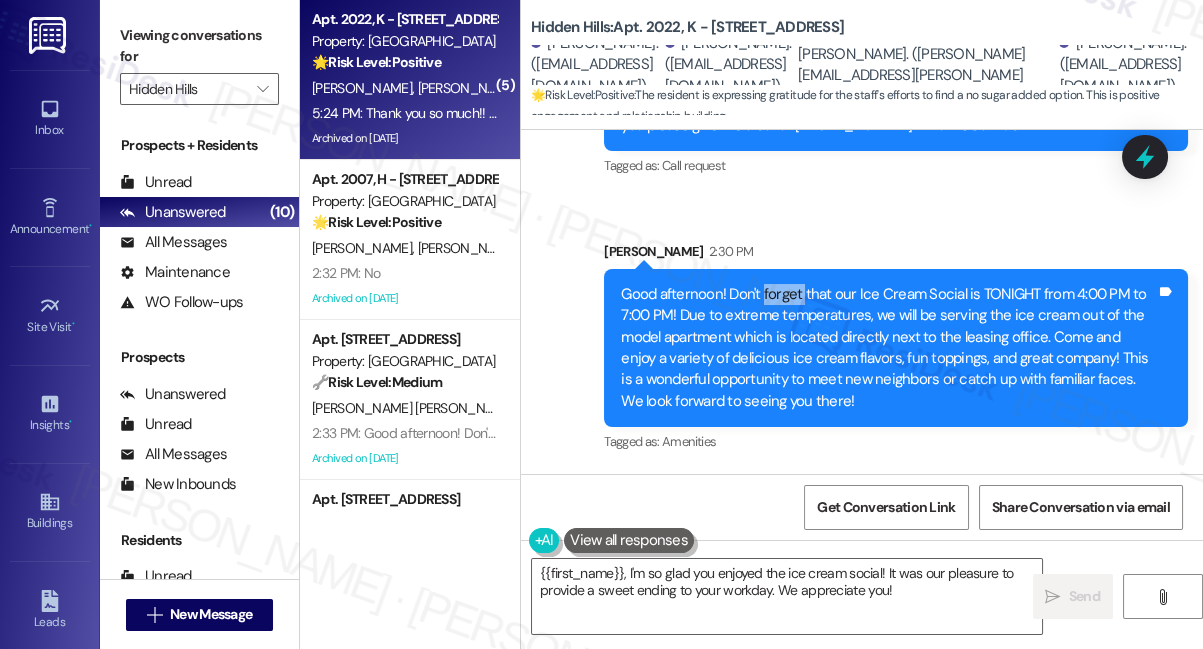click on "Good afternoon! Don't forget that our Ice Cream Social is TONIGHT from 4:00 PM to 7:00 PM! Due to extreme temperatures, we will be serving the ice cream out of the model apartment which is located directly next to the leasing office.  Come and enjoy a variety of delicious ice cream flavors, fun toppings, and great company!  This is a wonderful opportunity to meet new neighbors or catch up with familiar faces.  We look forward to seeing you there!" at bounding box center [888, 348] 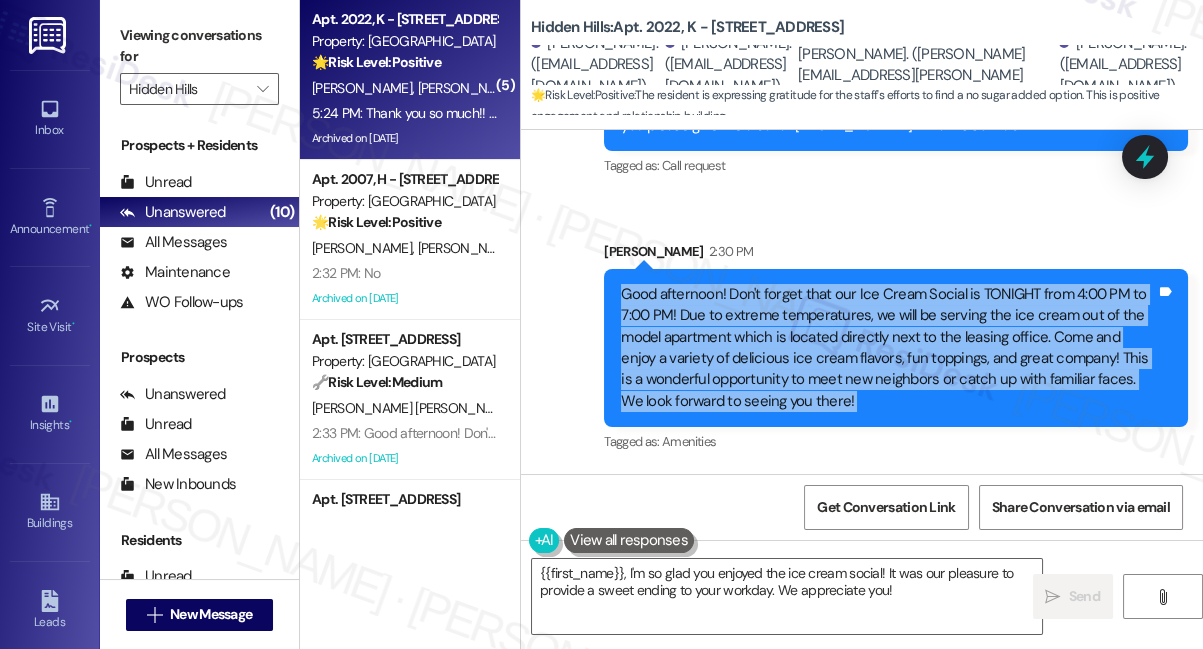 click on "Good afternoon! Don't forget that our Ice Cream Social is TONIGHT from 4:00 PM to 7:00 PM! Due to extreme temperatures, we will be serving the ice cream out of the model apartment which is located directly next to the leasing office.  Come and enjoy a variety of delicious ice cream flavors, fun toppings, and great company!  This is a wonderful opportunity to meet new neighbors or catch up with familiar faces.  We look forward to seeing you there!" at bounding box center (888, 348) 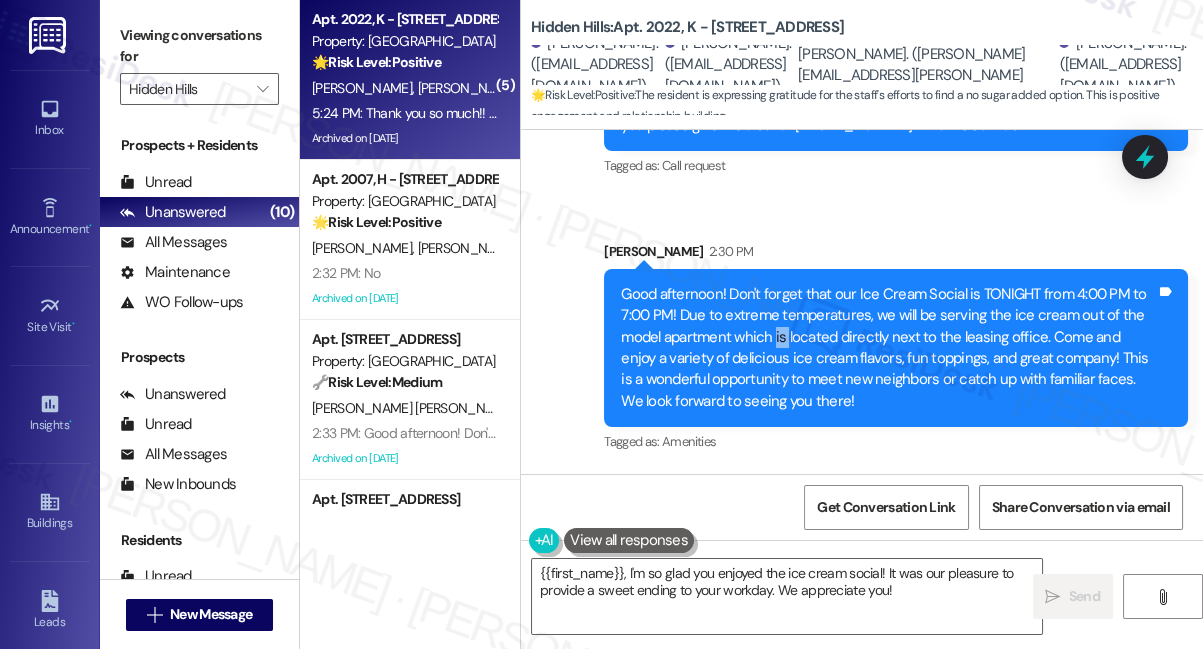 click on "Good afternoon! Don't forget that our Ice Cream Social is TONIGHT from 4:00 PM to 7:00 PM! Due to extreme temperatures, we will be serving the ice cream out of the model apartment which is located directly next to the leasing office.  Come and enjoy a variety of delicious ice cream flavors, fun toppings, and great company!  This is a wonderful opportunity to meet new neighbors or catch up with familiar faces.  We look forward to seeing you there!" at bounding box center (888, 348) 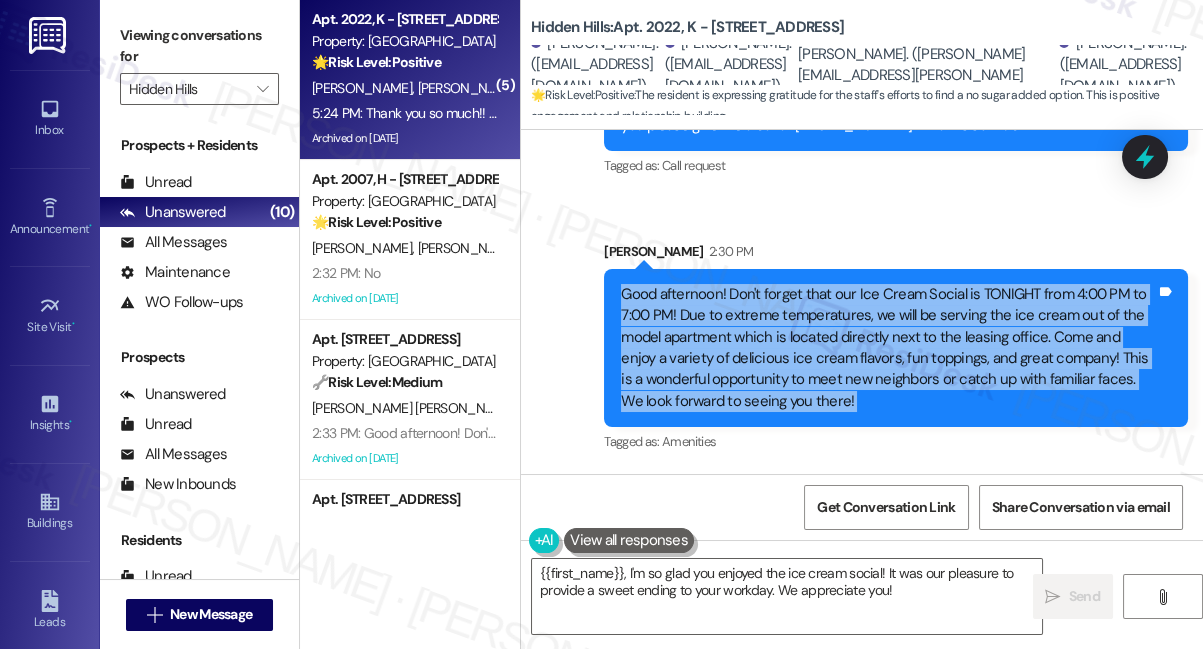 click on "Good afternoon! Don't forget that our Ice Cream Social is TONIGHT from 4:00 PM to 7:00 PM! Due to extreme temperatures, we will be serving the ice cream out of the model apartment which is located directly next to the leasing office.  Come and enjoy a variety of delicious ice cream flavors, fun toppings, and great company!  This is a wonderful opportunity to meet new neighbors or catch up with familiar faces.  We look forward to seeing you there!" at bounding box center [888, 348] 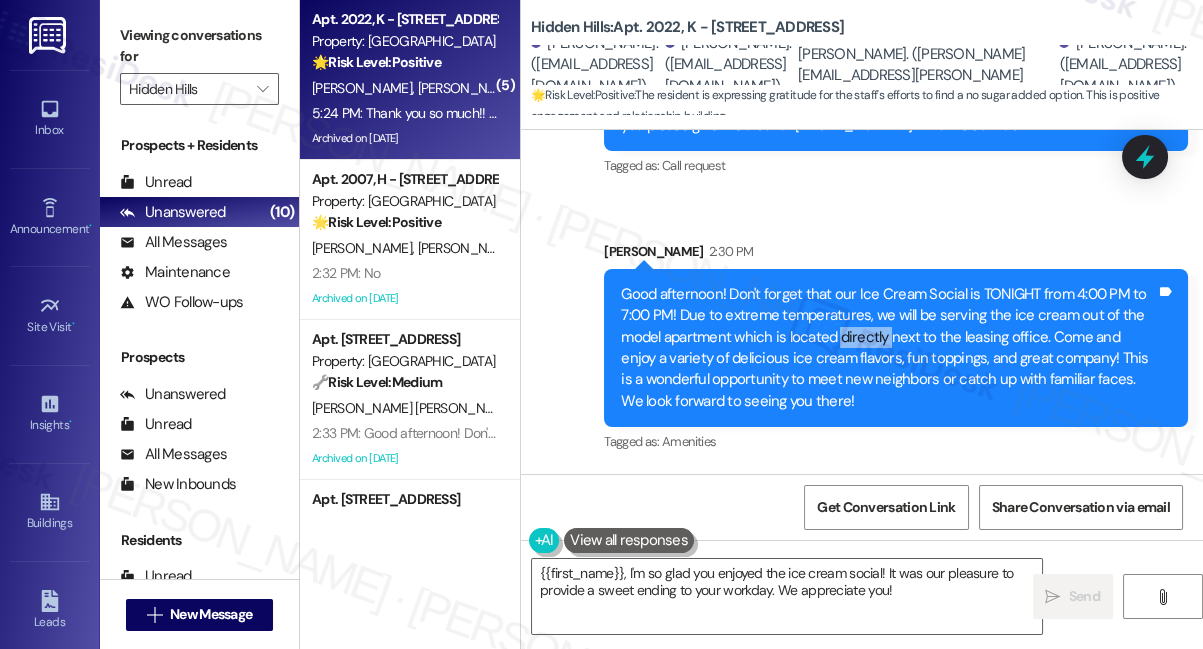 click on "Good afternoon! Don't forget that our Ice Cream Social is TONIGHT from 4:00 PM to 7:00 PM! Due to extreme temperatures, we will be serving the ice cream out of the model apartment which is located directly next to the leasing office.  Come and enjoy a variety of delicious ice cream flavors, fun toppings, and great company!  This is a wonderful opportunity to meet new neighbors or catch up with familiar faces.  We look forward to seeing you there!" at bounding box center [888, 348] 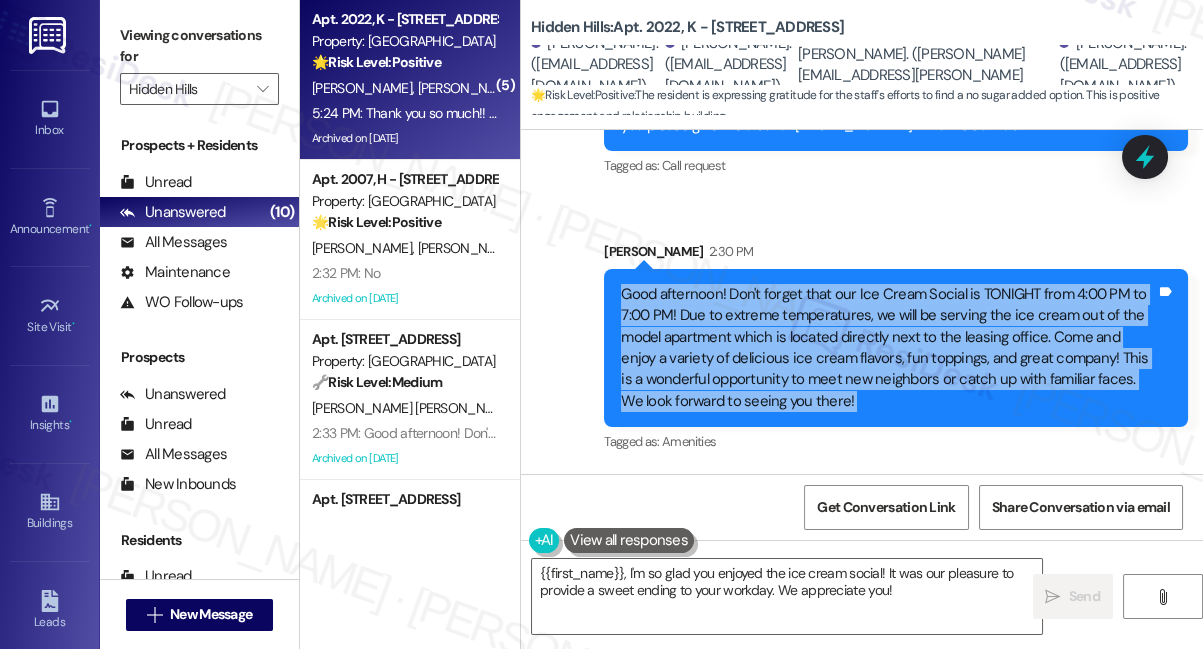click on "Good afternoon! Don't forget that our Ice Cream Social is TONIGHT from 4:00 PM to 7:00 PM! Due to extreme temperatures, we will be serving the ice cream out of the model apartment which is located directly next to the leasing office.  Come and enjoy a variety of delicious ice cream flavors, fun toppings, and great company!  This is a wonderful opportunity to meet new neighbors or catch up with familiar faces.  We look forward to seeing you there!" at bounding box center (888, 348) 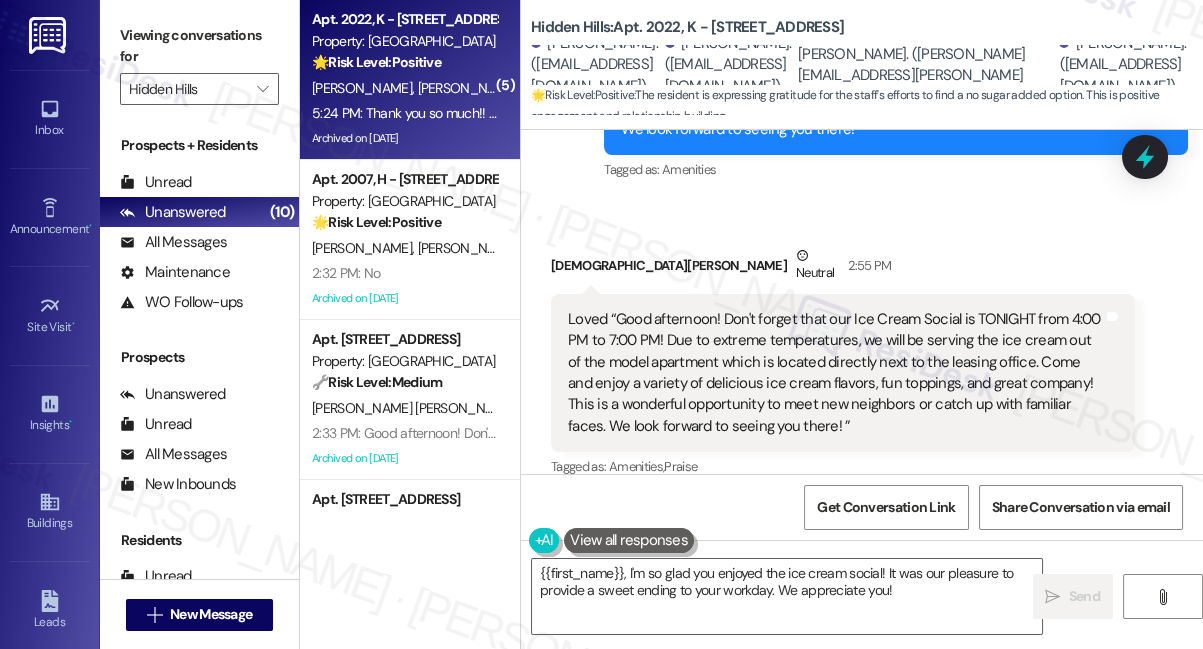 click on "Loved “Good afternoon! Don't forget that our Ice Cream Social is TONIGHT from 4:00 PM to 7:00 PM! Due to extreme temperatures, we will be serving the ice cream out of the model apartment which is located directly next to the leasing office.  Come and enjoy a variety of delicious ice cream flavors, fun toppings, and great company!  This is a wonderful opportunity to meet new neighbors or catch up with familiar faces.  We look forward to seeing you there!  ”" at bounding box center [835, 373] 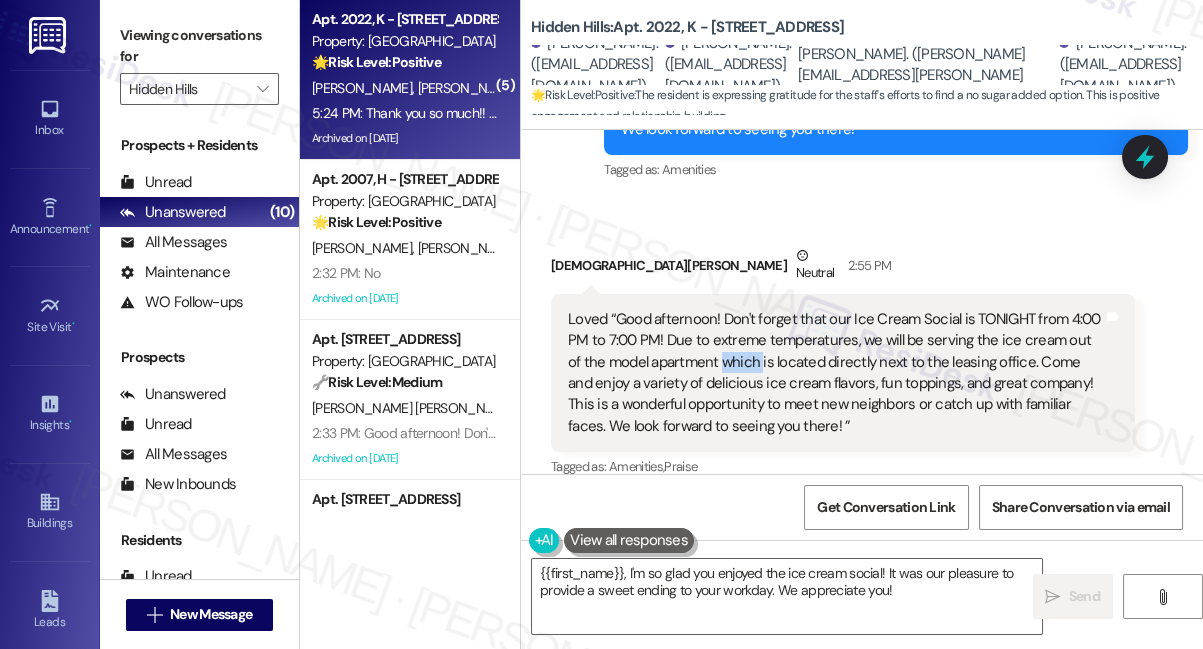 click on "Loved “Good afternoon! Don't forget that our Ice Cream Social is TONIGHT from 4:00 PM to 7:00 PM! Due to extreme temperatures, we will be serving the ice cream out of the model apartment which is located directly next to the leasing office.  Come and enjoy a variety of delicious ice cream flavors, fun toppings, and great company!  This is a wonderful opportunity to meet new neighbors or catch up with familiar faces.  We look forward to seeing you there!  ”" at bounding box center (835, 373) 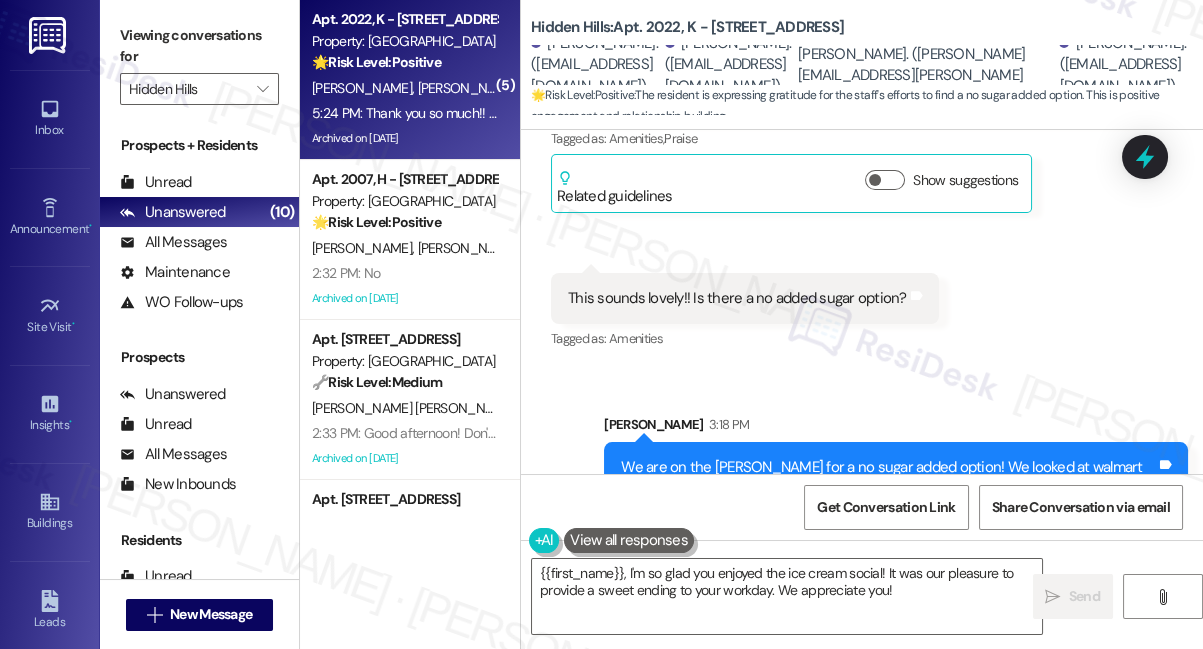 scroll, scrollTop: 55054, scrollLeft: 0, axis: vertical 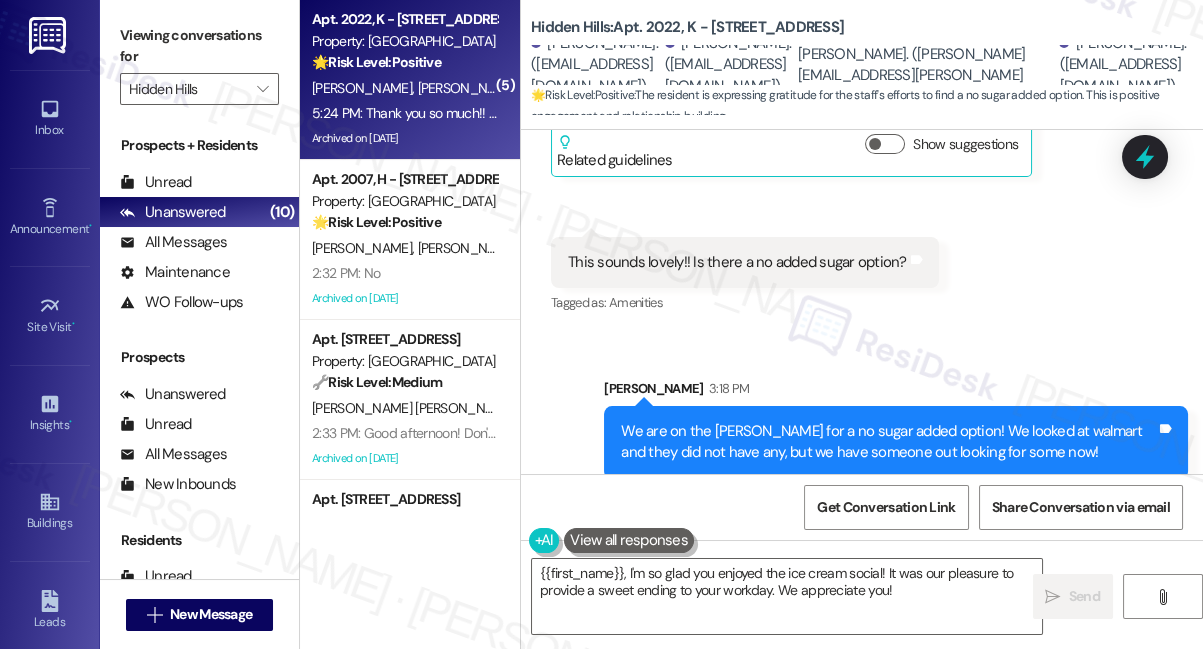 click on "This sounds lovely!! Is there a no added sugar option?" at bounding box center [737, 262] 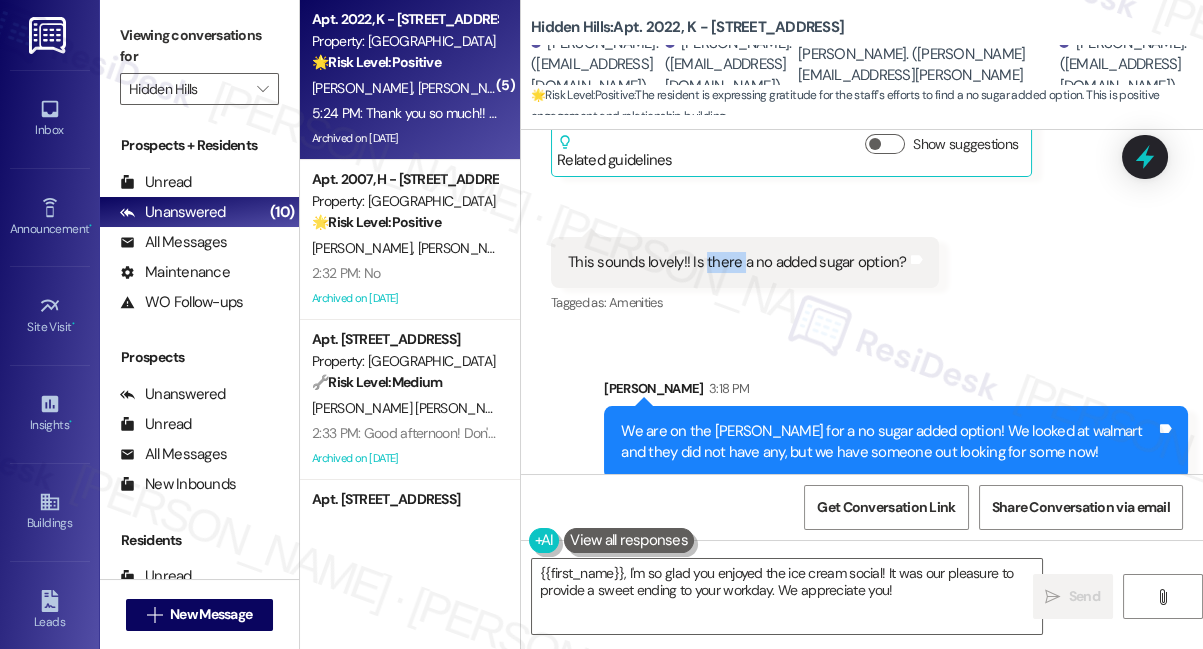 click on "This sounds lovely!! Is there a no added sugar option?" at bounding box center (737, 262) 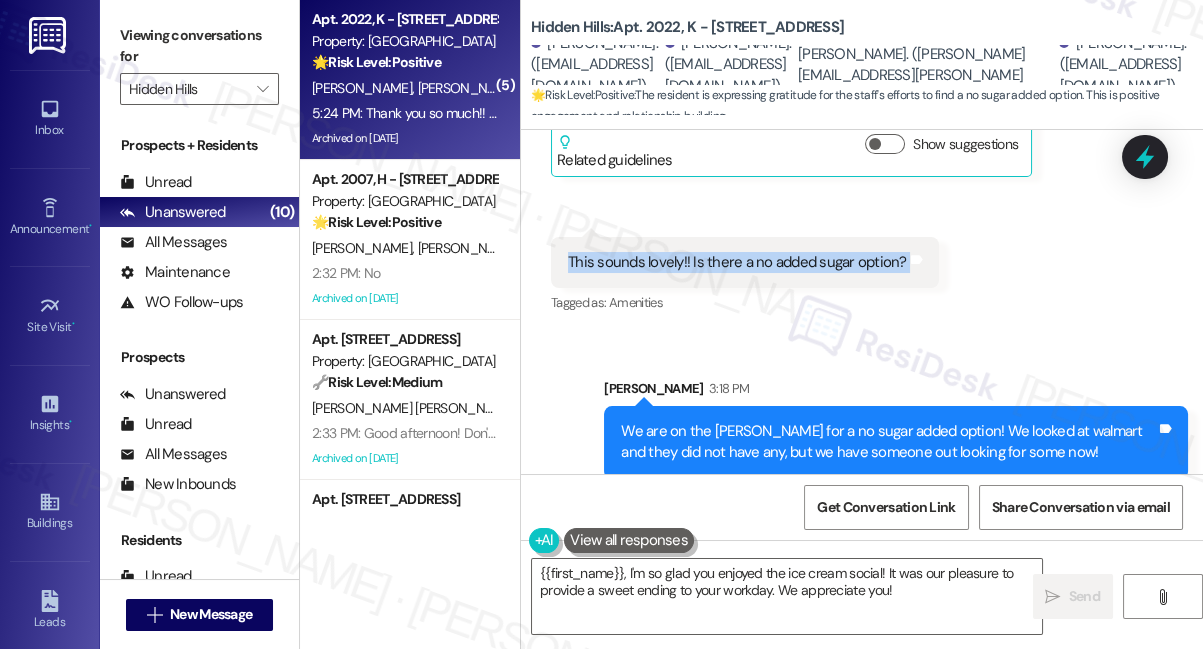 click on "This sounds lovely!! Is there a no added sugar option?" at bounding box center (737, 262) 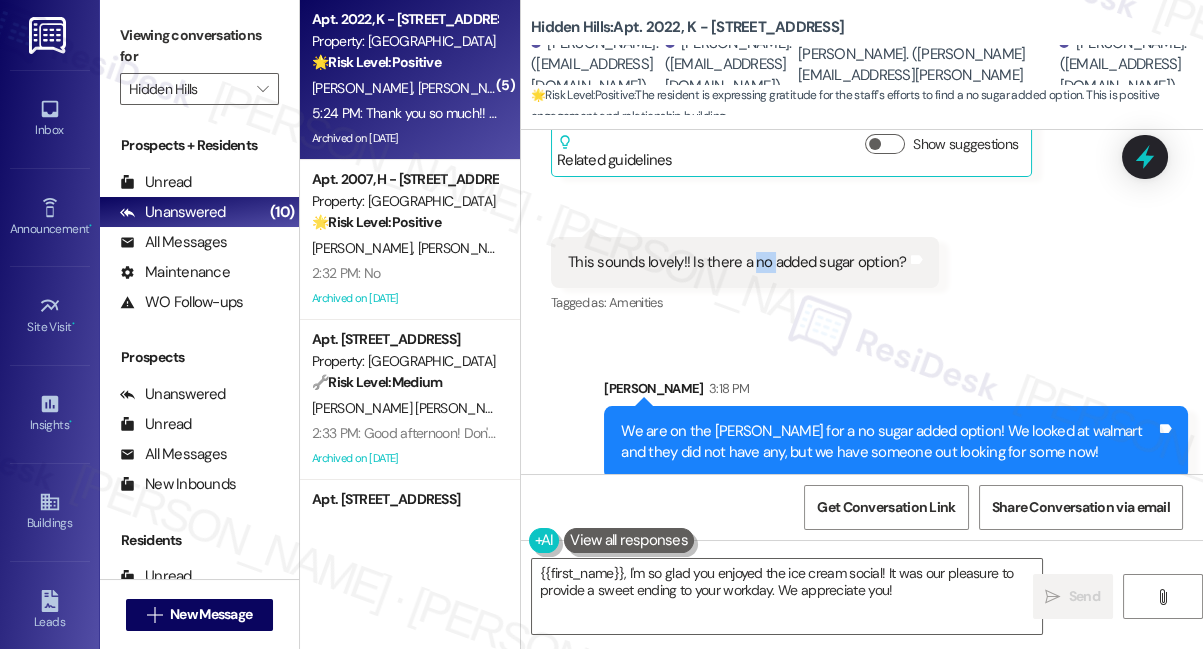 click on "This sounds lovely!! Is there a no added sugar option?" at bounding box center [737, 262] 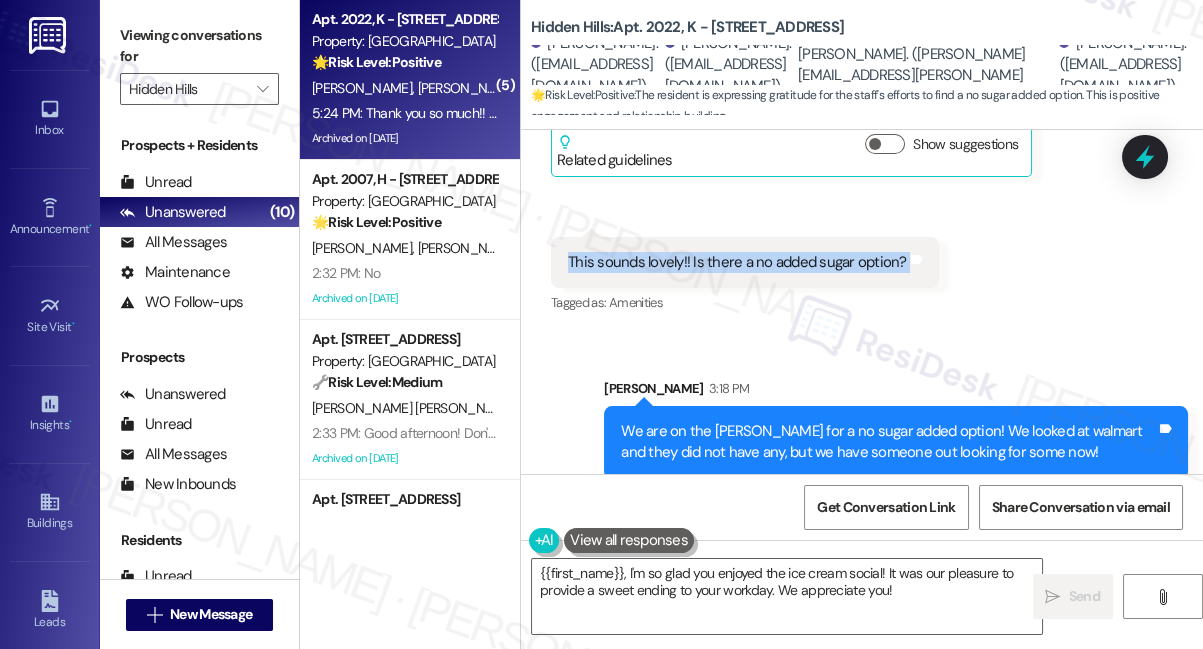 click on "This sounds lovely!! Is there a no added sugar option?" at bounding box center (737, 262) 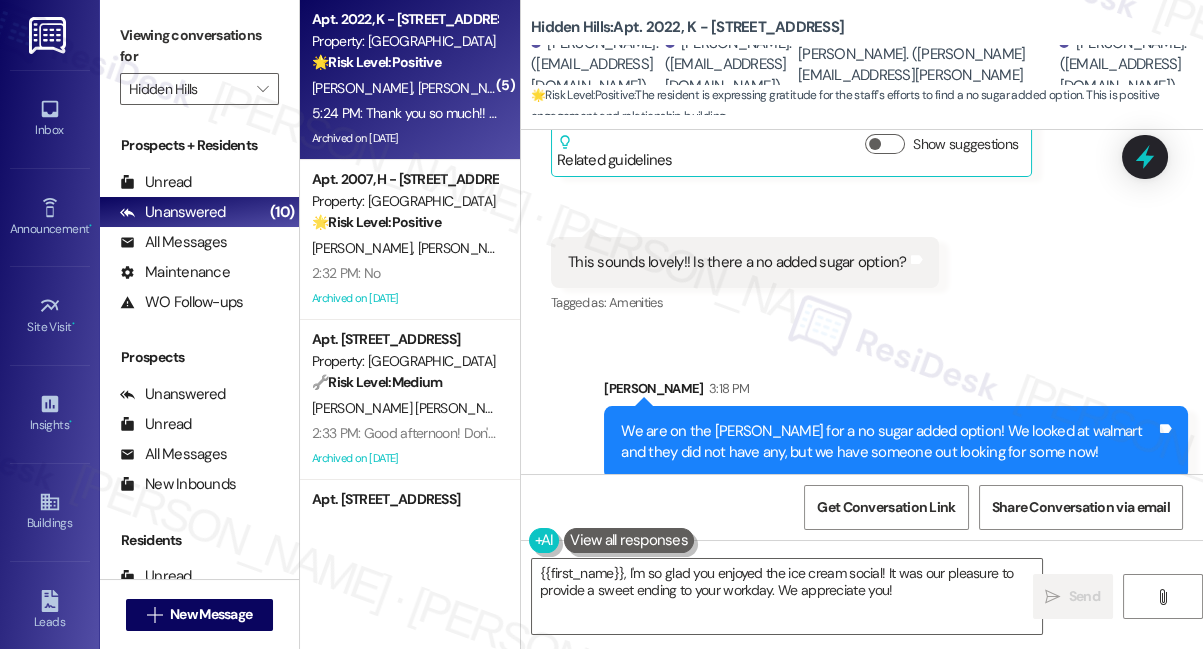 click on "We are on the [PERSON_NAME] for a no sugar added option! We looked at walmart and they did not have any, but we have someone out looking for some now!" at bounding box center [888, 442] 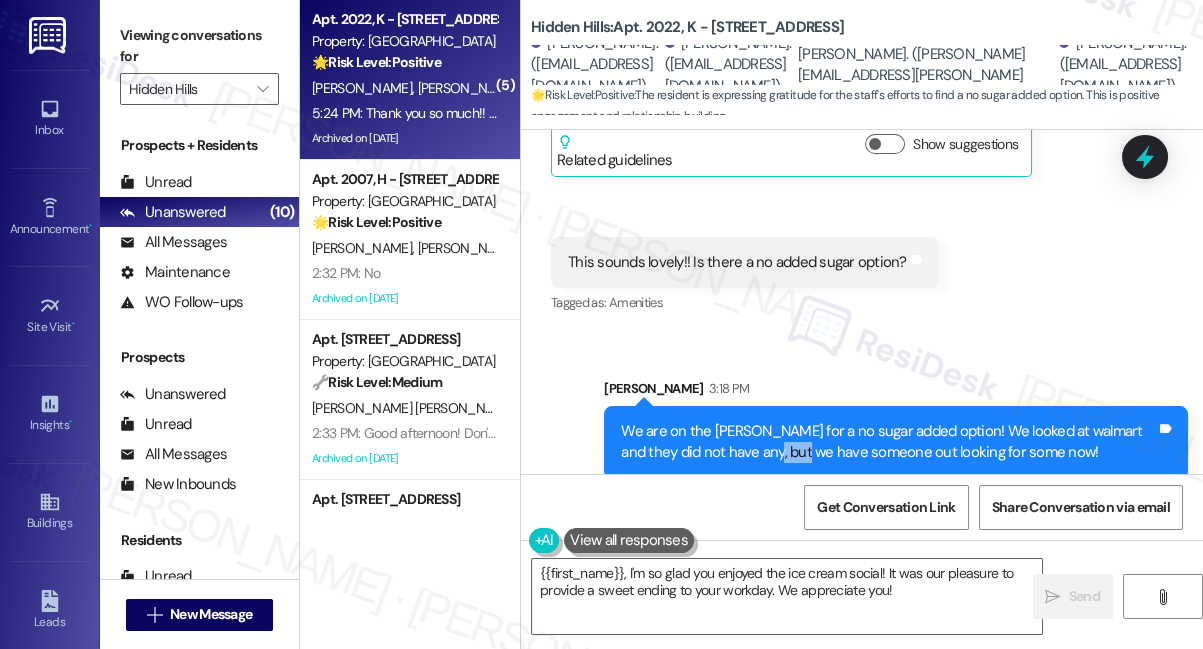 click on "We are on the [PERSON_NAME] for a no sugar added option! We looked at walmart and they did not have any, but we have someone out looking for some now!" at bounding box center [888, 442] 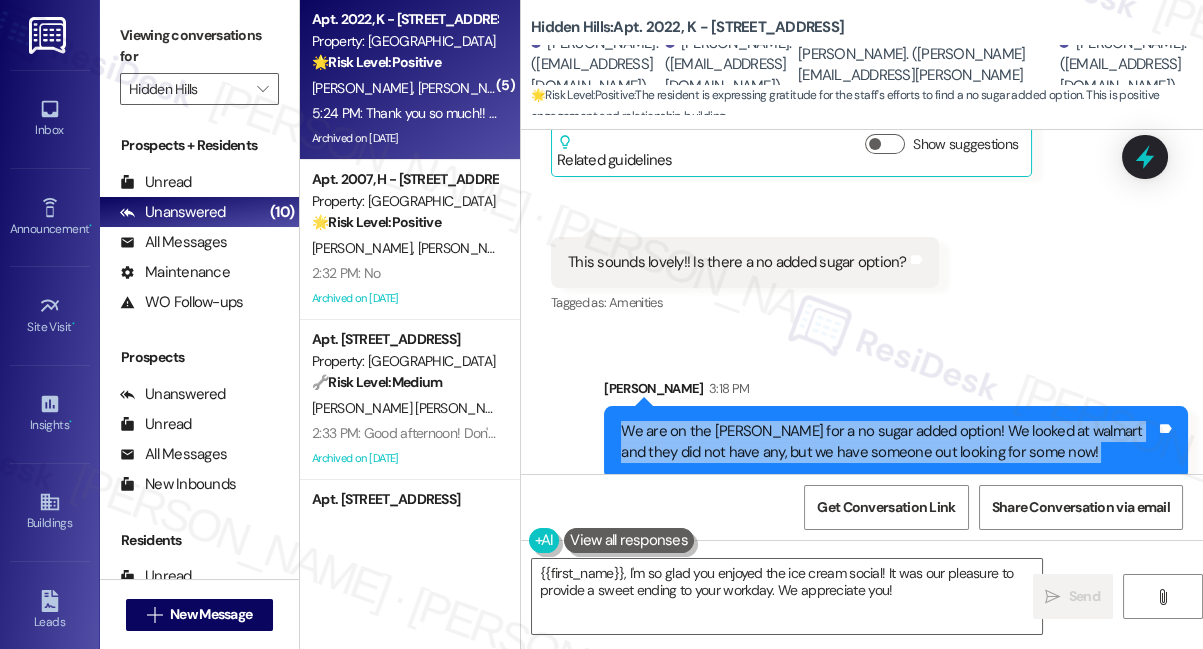 click on "We are on the [PERSON_NAME] for a no sugar added option! We looked at walmart and they did not have any, but we have someone out looking for some now!" at bounding box center (888, 442) 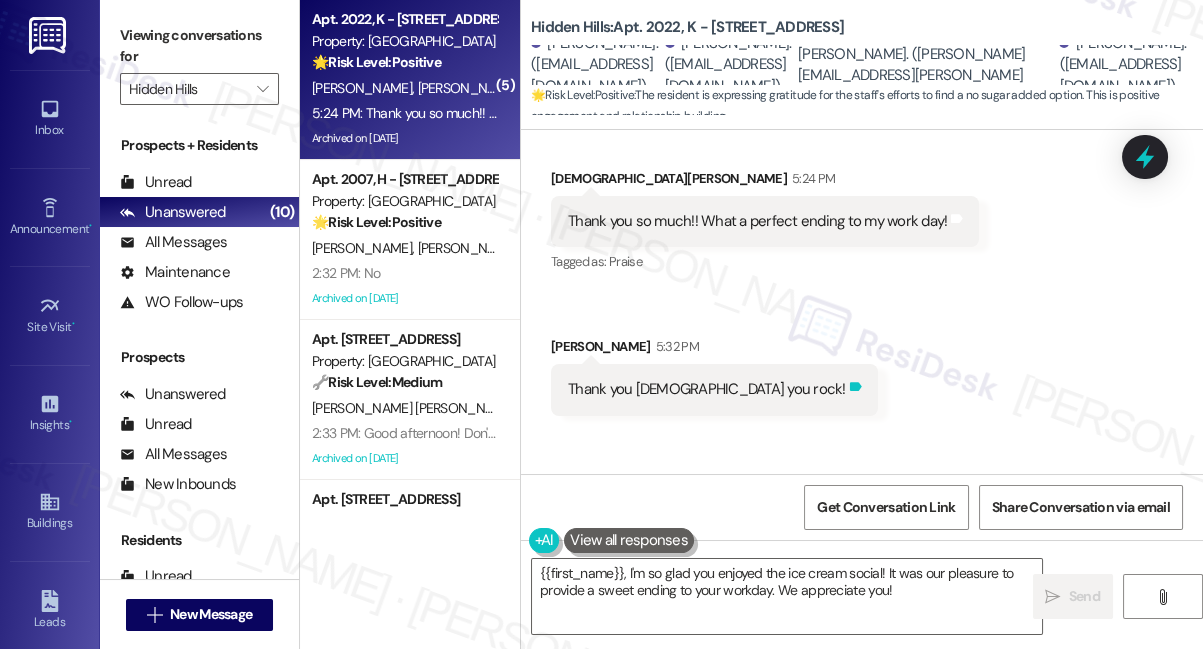 scroll, scrollTop: 56145, scrollLeft: 0, axis: vertical 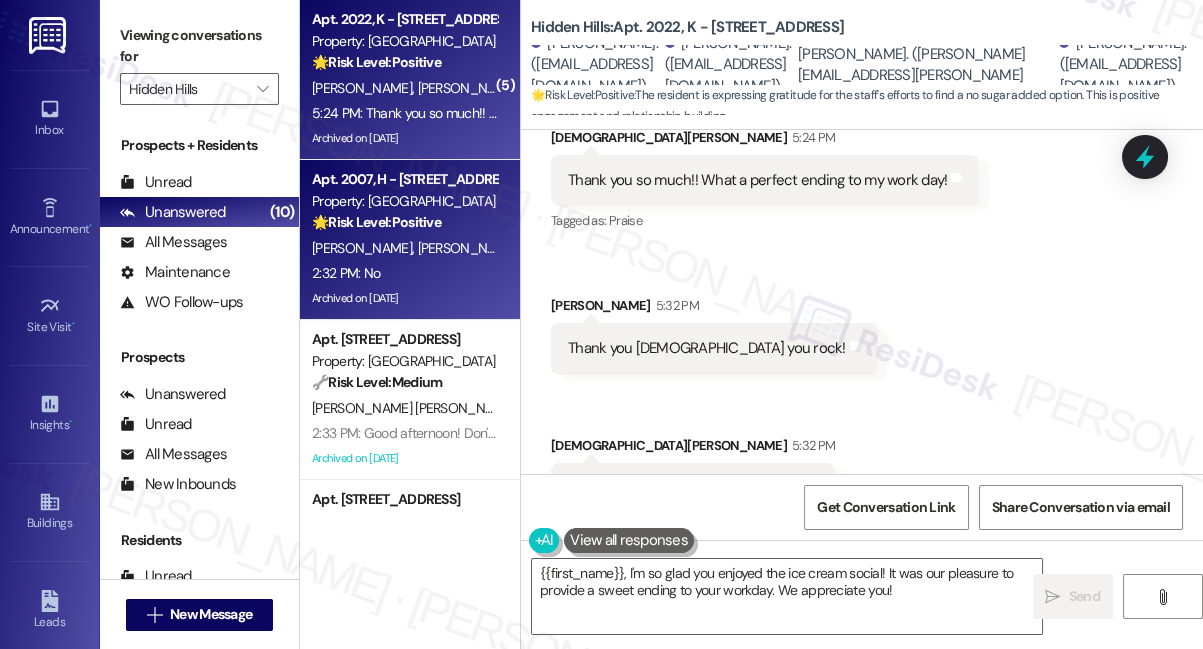 click on "2:32 PM: No 2:32 PM: No" at bounding box center [404, 273] 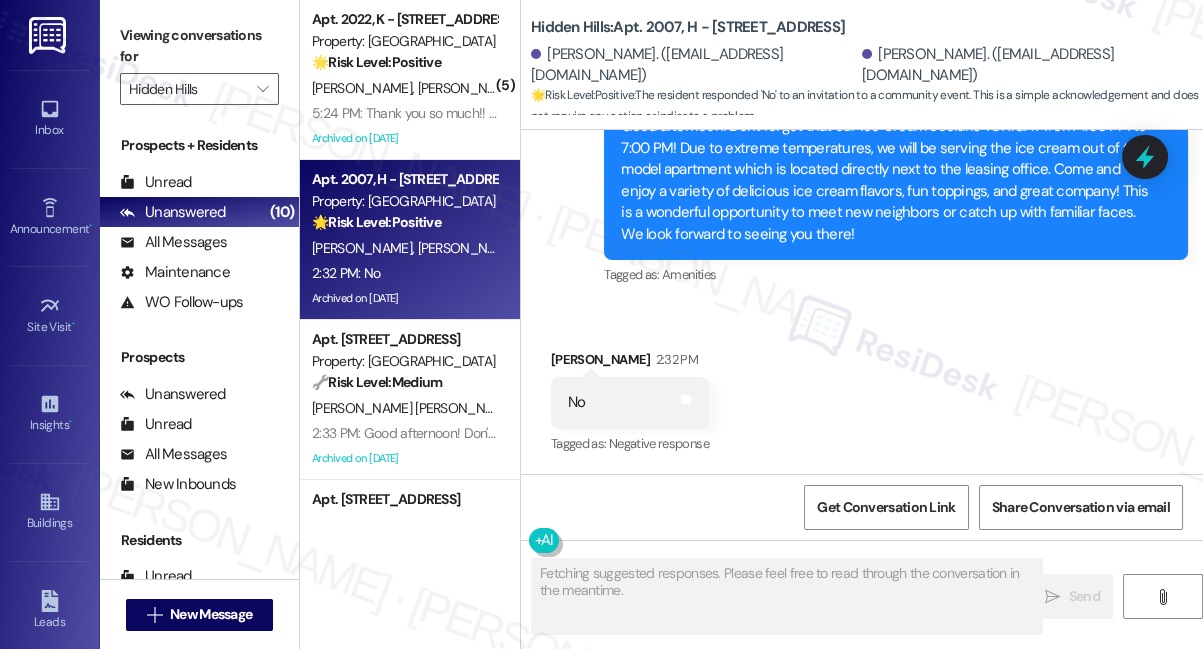 scroll, scrollTop: 25822, scrollLeft: 0, axis: vertical 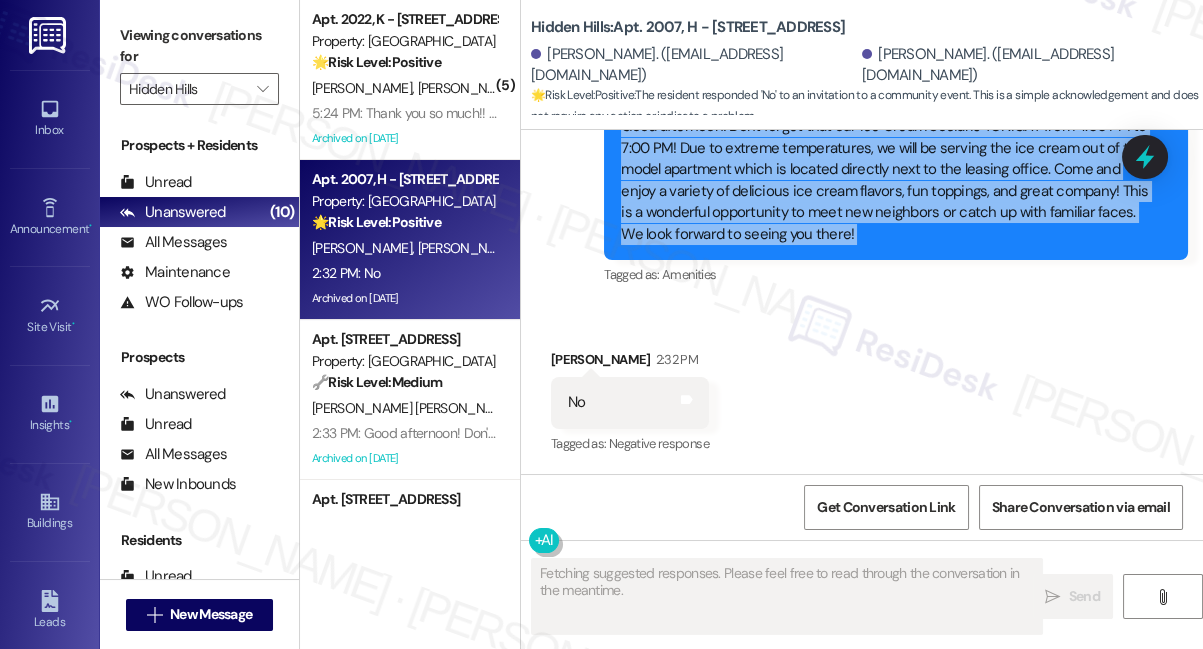 click on "Good afternoon! Don't forget that our Ice Cream Social is TONIGHT from 4:00 PM to 7:00 PM! Due to extreme temperatures, we will be serving the ice cream out of the model apartment which is located directly next to the leasing office.  Come and enjoy a variety of delicious ice cream flavors, fun toppings, and great company!  This is a wonderful opportunity to meet new neighbors or catch up with familiar faces.  We look forward to seeing you there!" at bounding box center (888, 180) 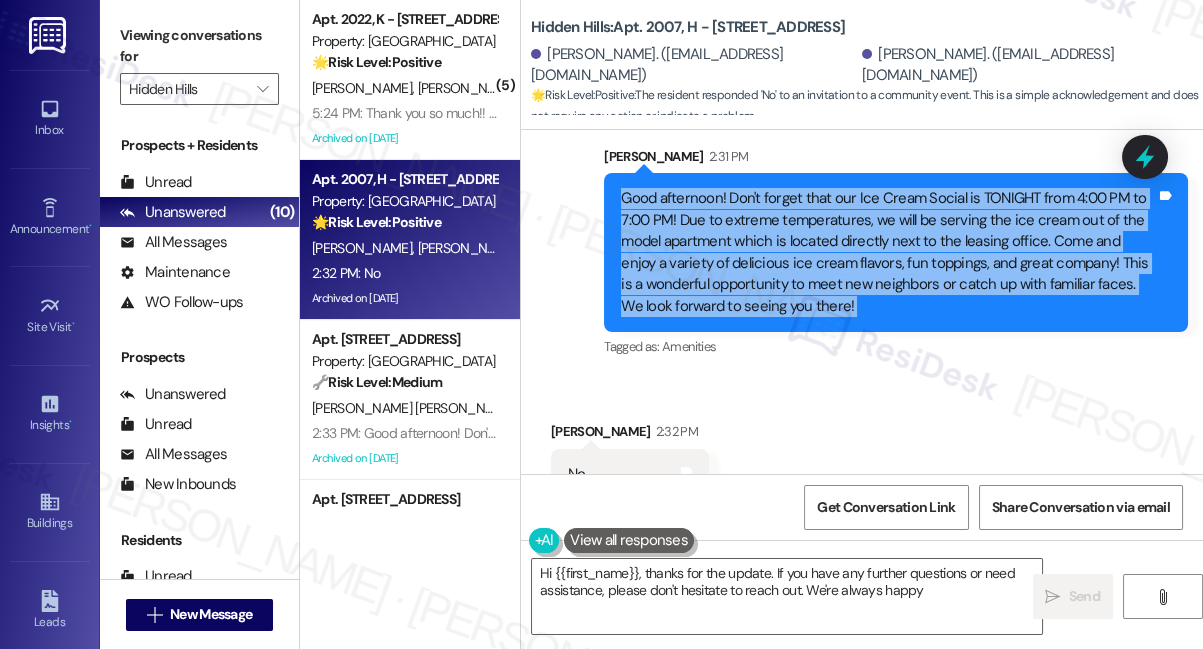 scroll, scrollTop: 25822, scrollLeft: 0, axis: vertical 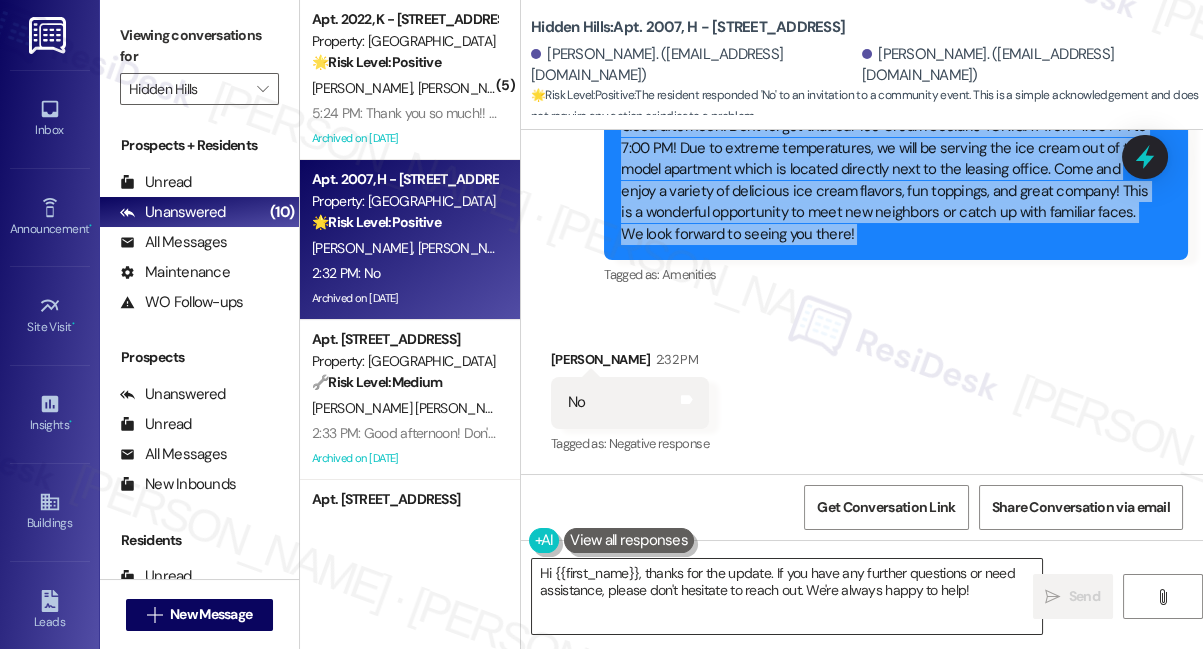click on "Hi {{first_name}}, thanks for the update. If you have any further questions or need assistance, please don't hesitate to reach out. We're always happy to help!" at bounding box center (787, 596) 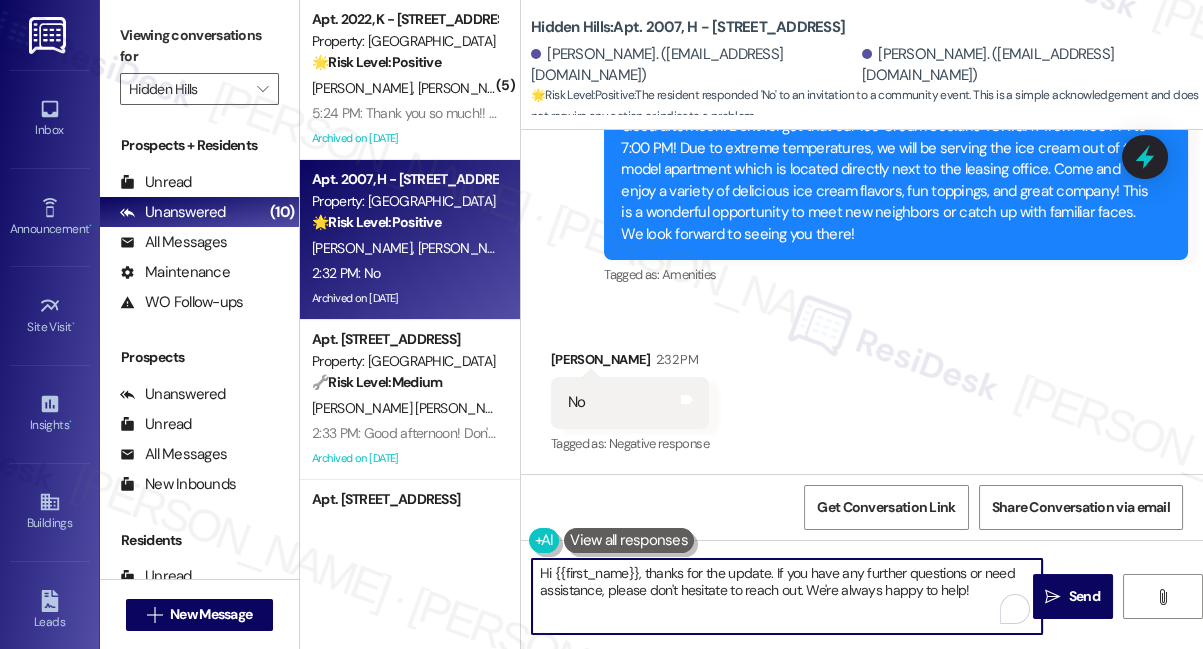 click on "Hi {{first_name}}, thanks for the update. If you have any further questions or need assistance, please don't hesitate to reach out. We're always happy to help!" at bounding box center (787, 596) 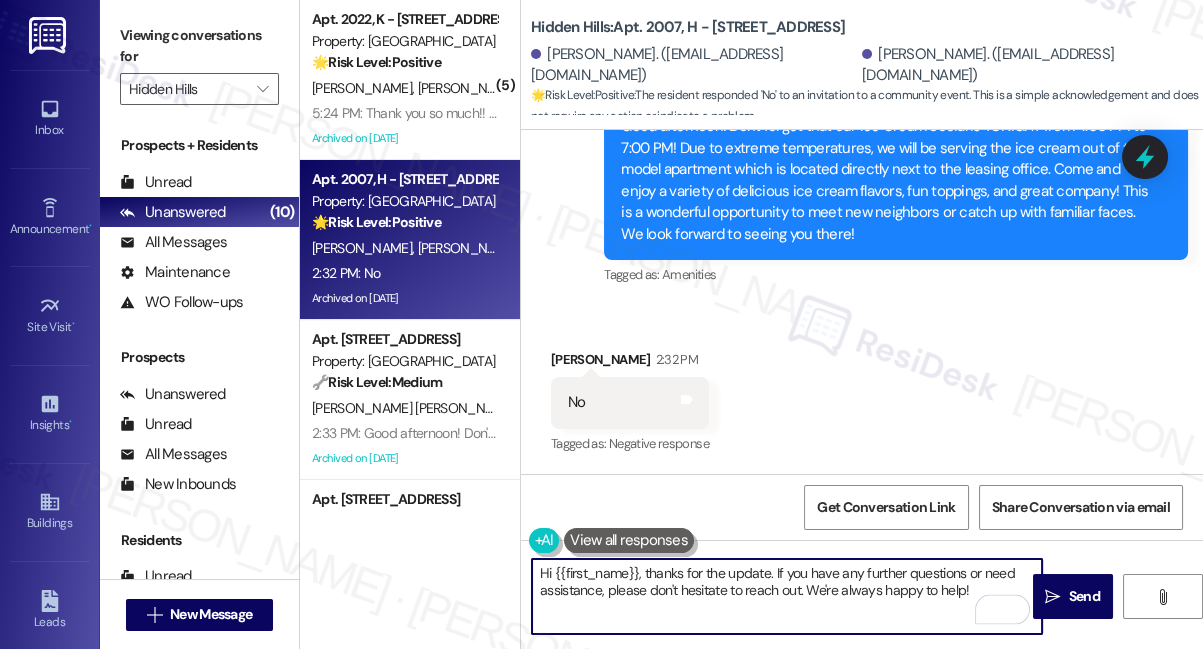 click on "Hi {{first_name}}, thanks for the update. If you have any further questions or need assistance, please don't hesitate to reach out. We're always happy to help!" at bounding box center (787, 596) 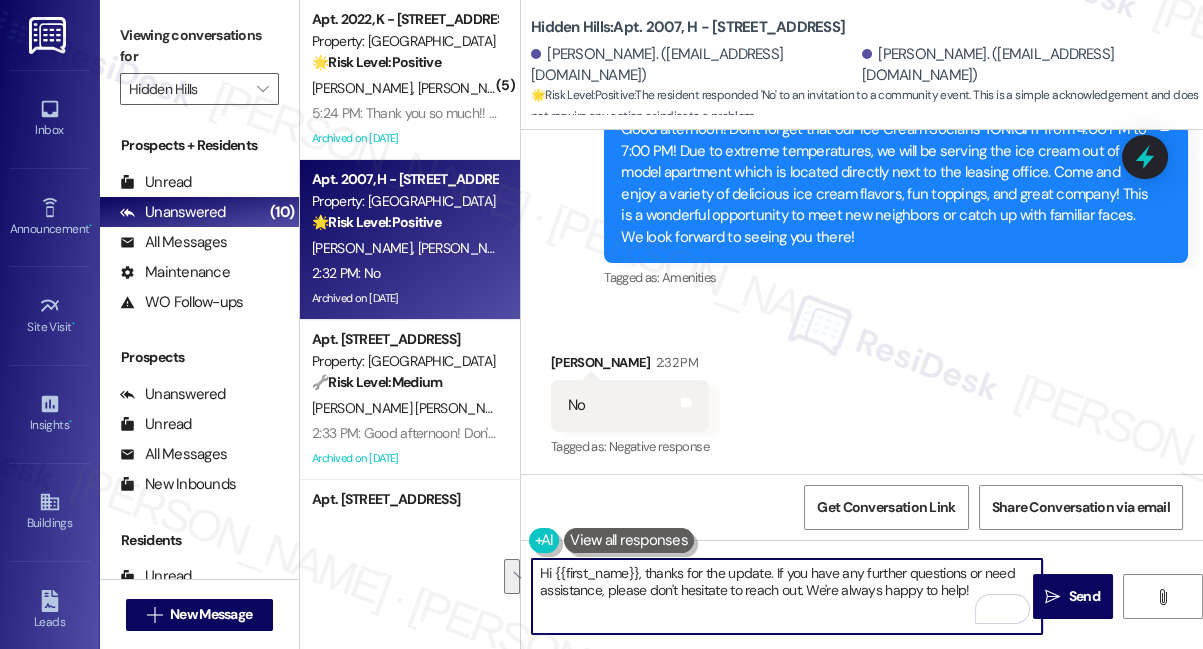 scroll, scrollTop: 25640, scrollLeft: 0, axis: vertical 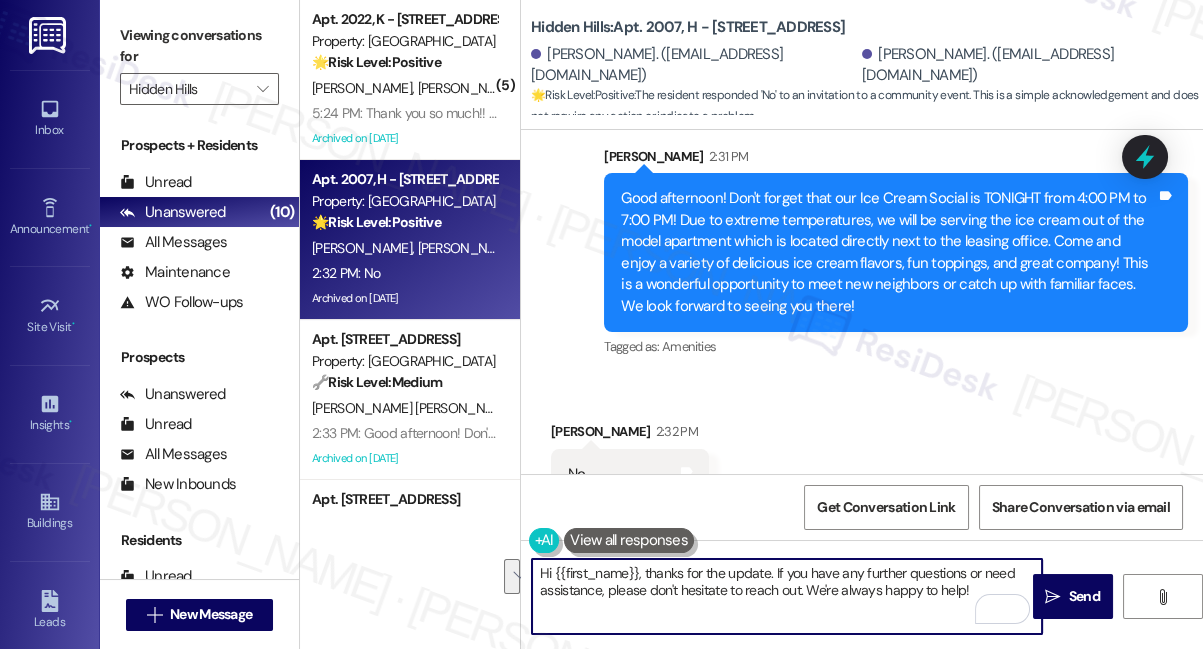 click on "Good afternoon! Don't forget that our Ice Cream Social is TONIGHT from 4:00 PM to 7:00 PM! Due to extreme temperatures, we will be serving the ice cream out of the model apartment which is located directly next to the leasing office.  Come and enjoy a variety of delicious ice cream flavors, fun toppings, and great company!  This is a wonderful opportunity to meet new neighbors or catch up with familiar faces.  We look forward to seeing you there!" at bounding box center (888, 252) 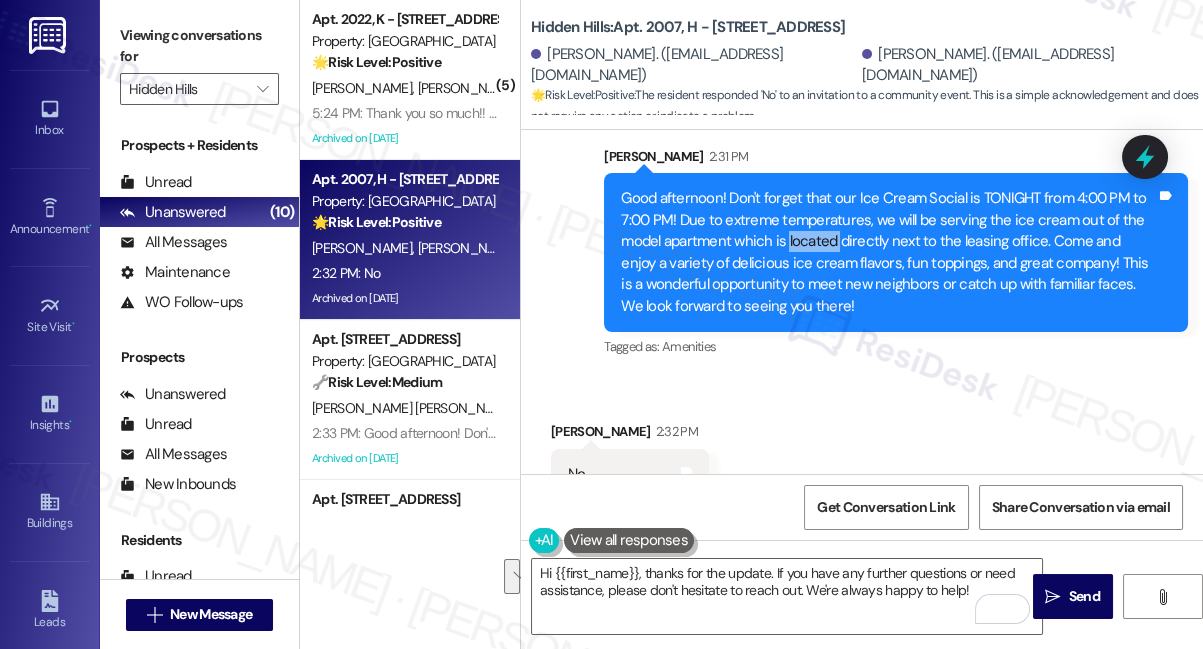 click on "Good afternoon! Don't forget that our Ice Cream Social is TONIGHT from 4:00 PM to 7:00 PM! Due to extreme temperatures, we will be serving the ice cream out of the model apartment which is located directly next to the leasing office.  Come and enjoy a variety of delicious ice cream flavors, fun toppings, and great company!  This is a wonderful opportunity to meet new neighbors or catch up with familiar faces.  We look forward to seeing you there!" at bounding box center [888, 252] 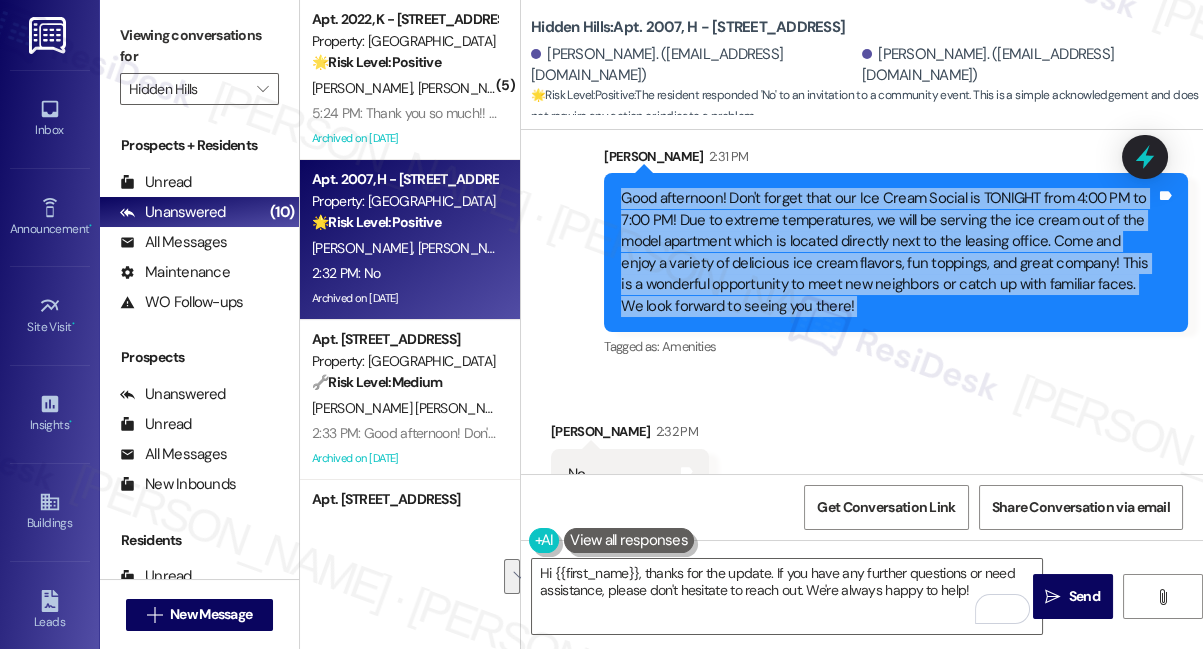 click on "Good afternoon! Don't forget that our Ice Cream Social is TONIGHT from 4:00 PM to 7:00 PM! Due to extreme temperatures, we will be serving the ice cream out of the model apartment which is located directly next to the leasing office.  Come and enjoy a variety of delicious ice cream flavors, fun toppings, and great company!  This is a wonderful opportunity to meet new neighbors or catch up with familiar faces.  We look forward to seeing you there!" at bounding box center (888, 252) 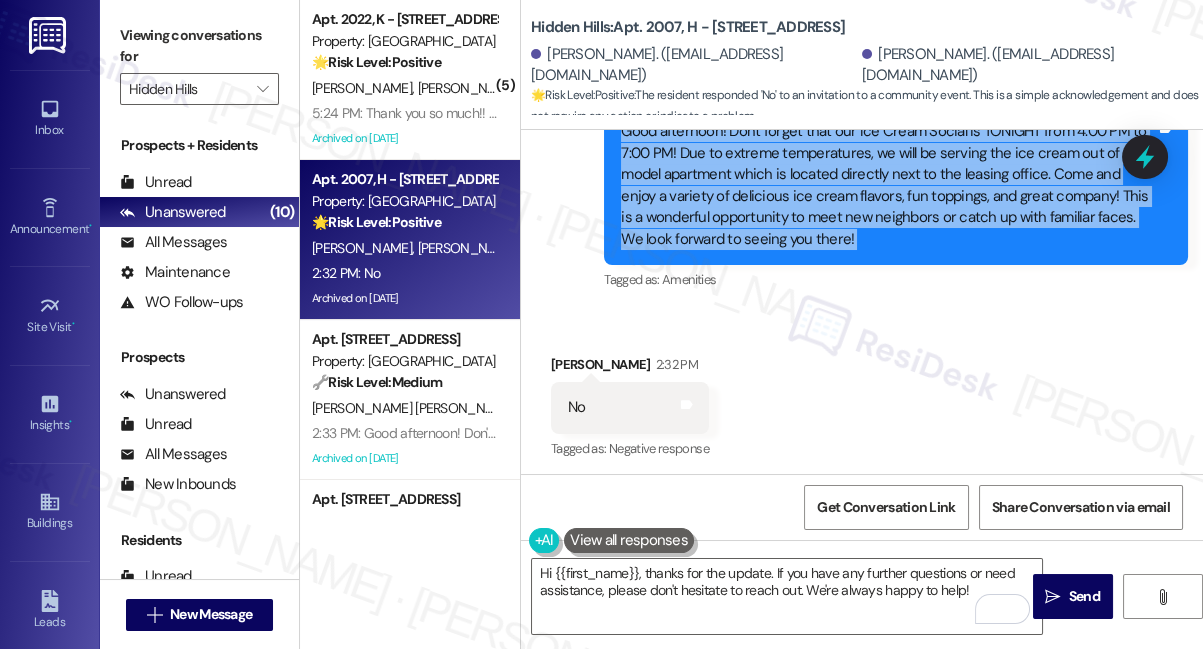 scroll, scrollTop: 25822, scrollLeft: 0, axis: vertical 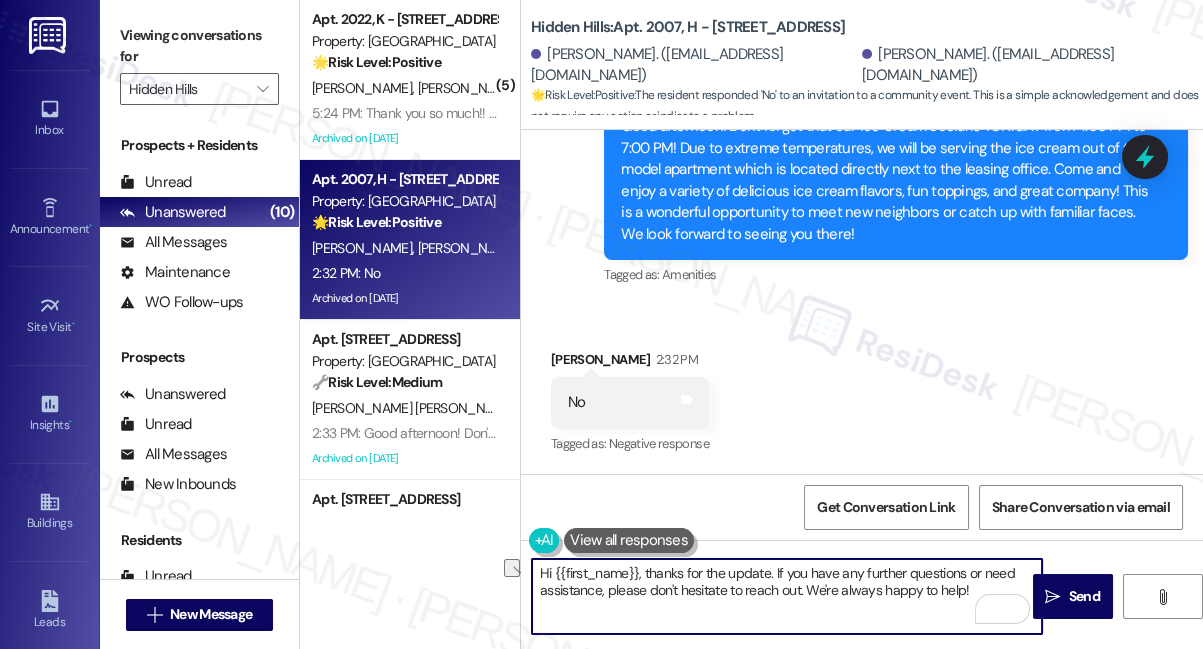 drag, startPoint x: 642, startPoint y: 575, endPoint x: 768, endPoint y: 571, distance: 126.06348 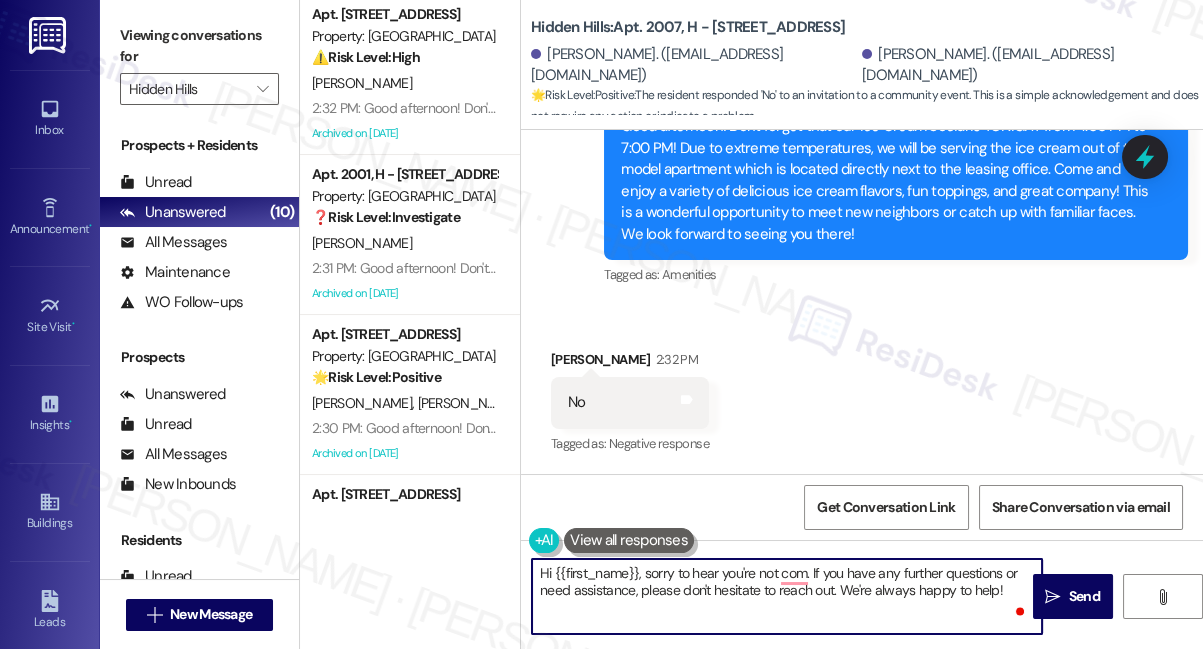 scroll, scrollTop: 454, scrollLeft: 0, axis: vertical 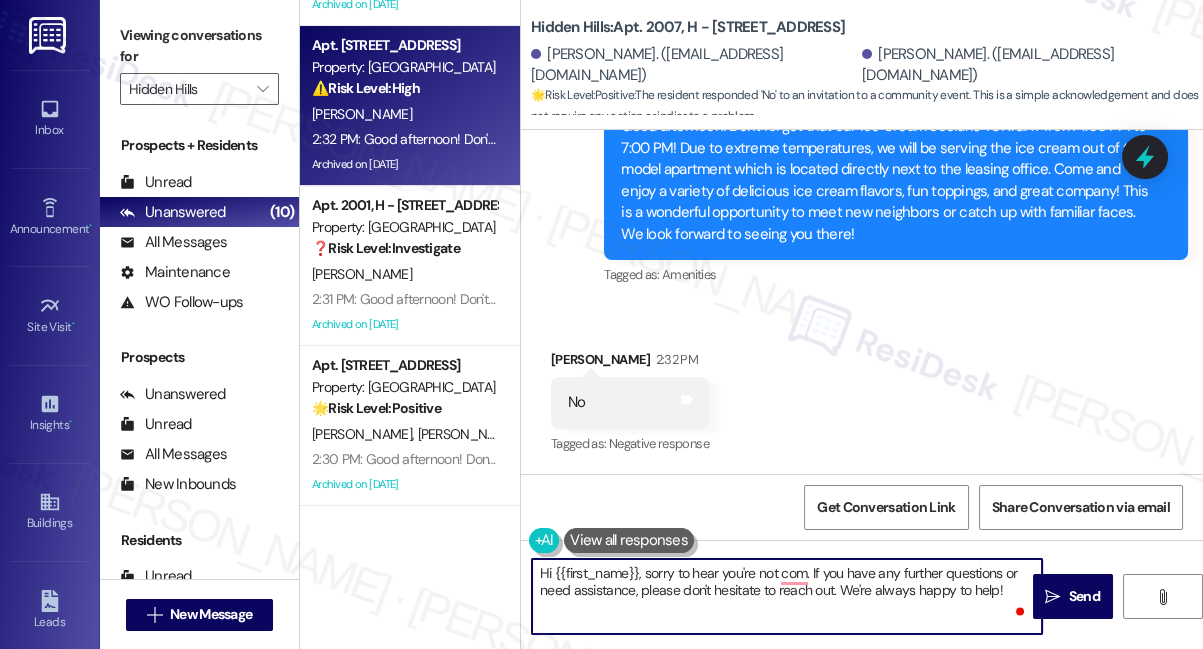 type on "Hi {{first_name}}, sorry to hear you're not com. If you have any further questions or need assistance, please don't hesitate to reach out. We're always happy to help!" 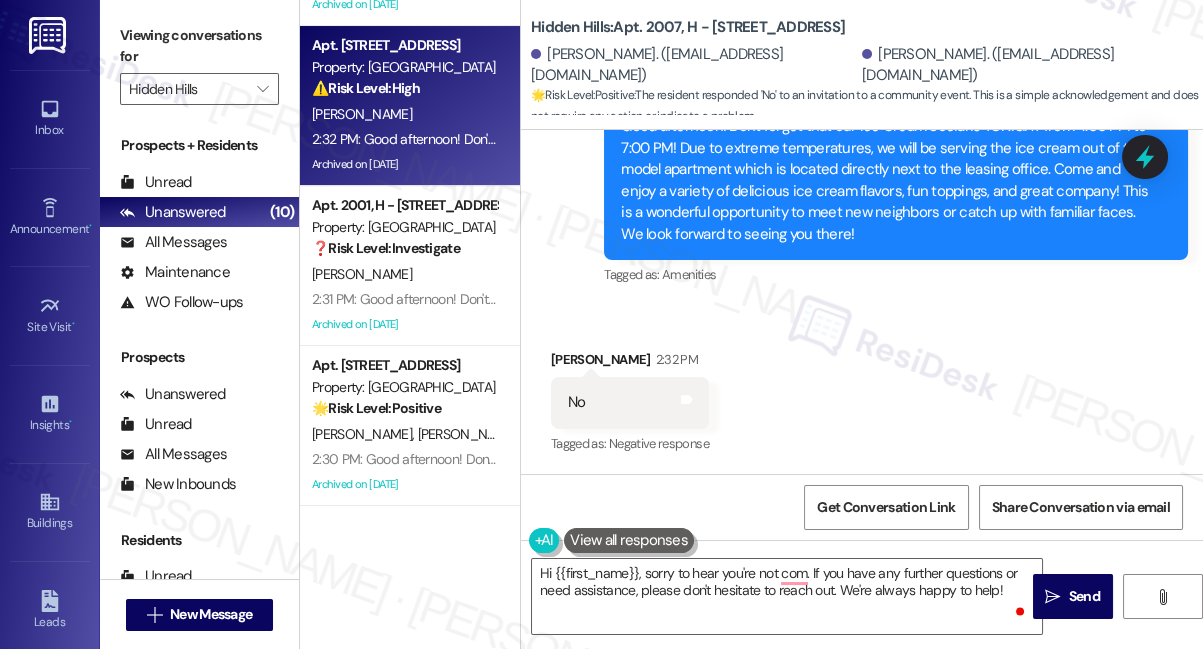 click on "2:32 PM: Good afternoon! Don't forget that our Ice Cream Social is TONIGHT from 4:00 PM to 7:00 PM! Due to extreme temperatures, we will be serving the ice cream out of the model apartment which is located directly next to the leasing office.  Come and enjoy a variety of delicious ice cream flavors, fun toppings, and great company!  This is a wonderful opportunity to meet new neighbors or catch up with familiar faces.  We look forward to seeing you there!   2:32 PM: Good afternoon! Don't forget that our Ice Cream Social is TONIGHT from 4:00 PM to 7:00 PM! Due to extreme temperatures, we will be serving the ice cream out of the model apartment which is located directly next to the leasing office.  Come and enjoy a variety of delicious ice cream flavors, fun toppings, and great company!  This is a wonderful opportunity to meet new neighbors or catch up with familiar faces.  We look forward to seeing you there!" at bounding box center (1641, 139) 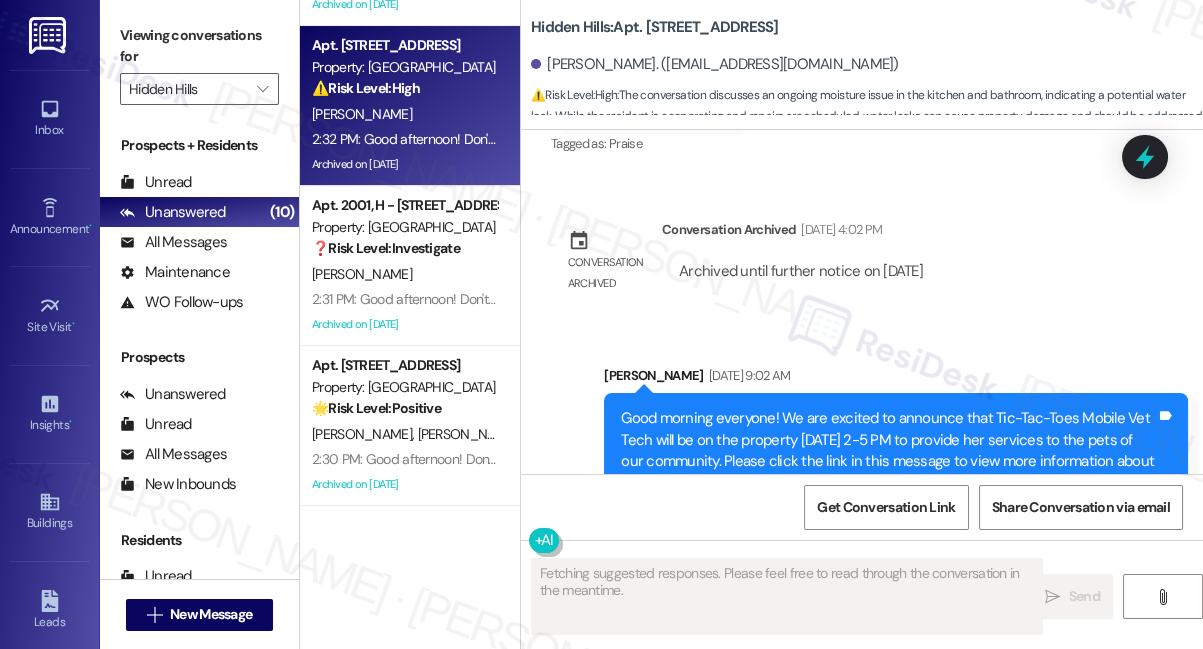 scroll, scrollTop: 26397, scrollLeft: 0, axis: vertical 